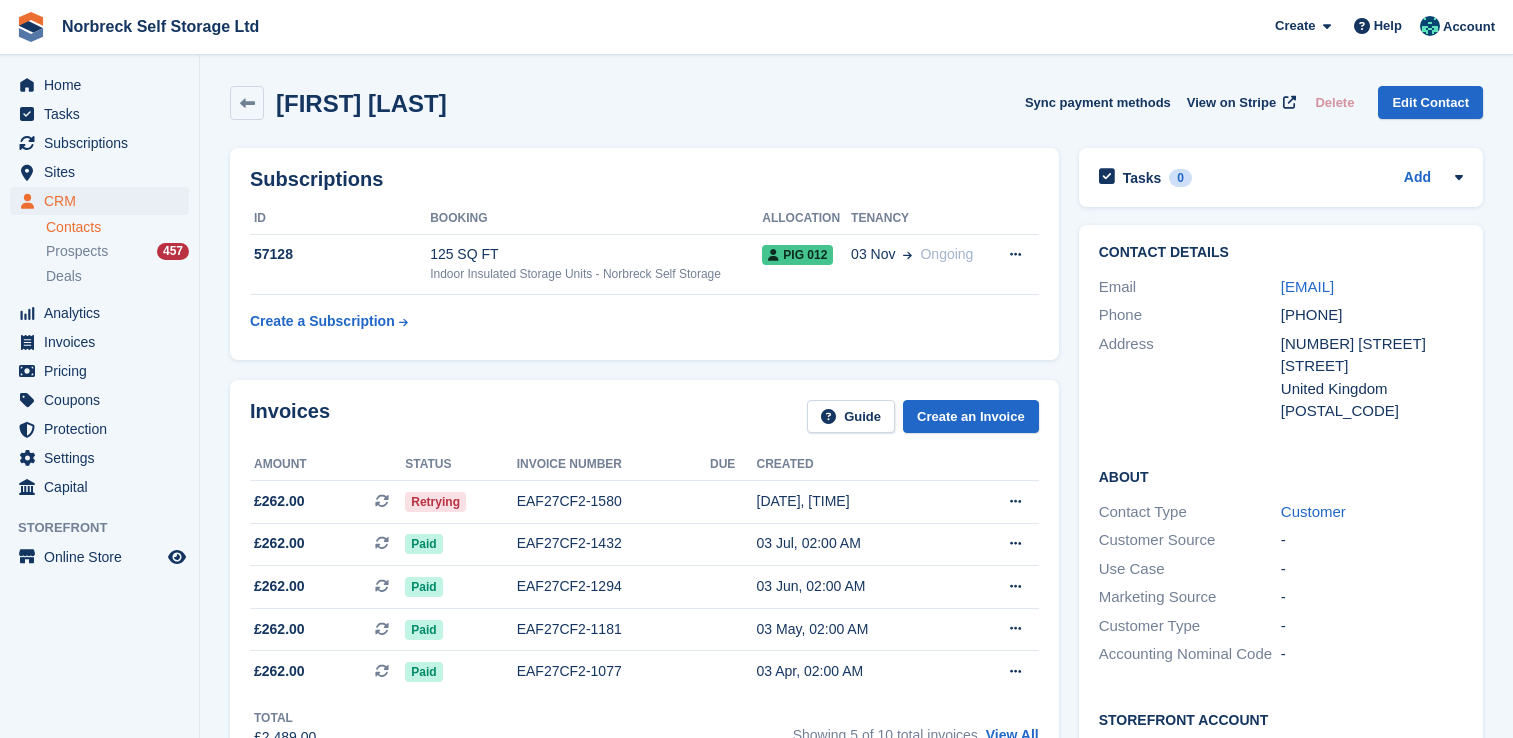 scroll, scrollTop: 0, scrollLeft: 0, axis: both 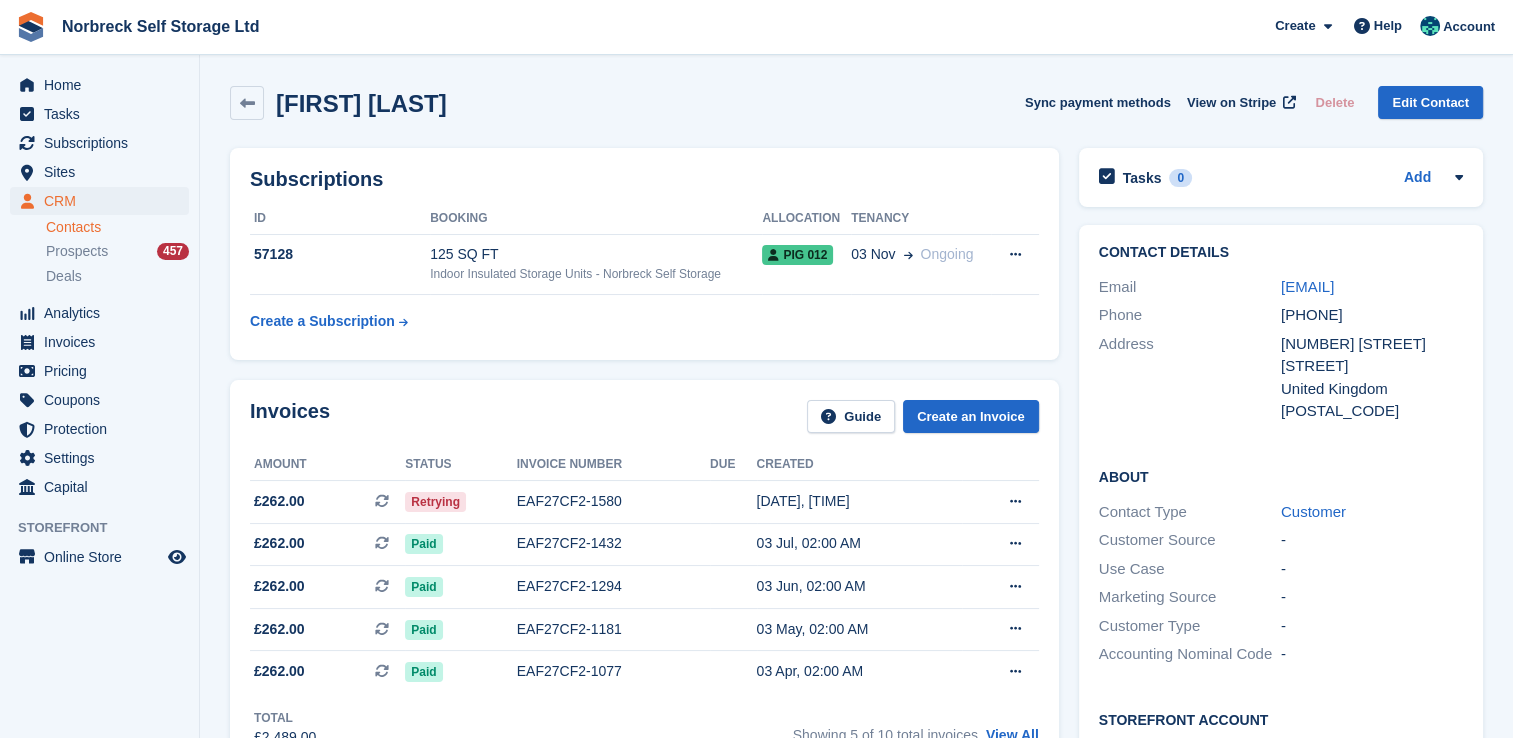 click on "[FIRST] [LAST]
Sync payment methods
View on Stripe
Delete
Edit Contact
Subscriptions
ID
Booking
Allocation
Tenancy
57128
125 SQ FT
Indoor Insulated Storage Units - Norbreck Self Storage" at bounding box center [856, 836] 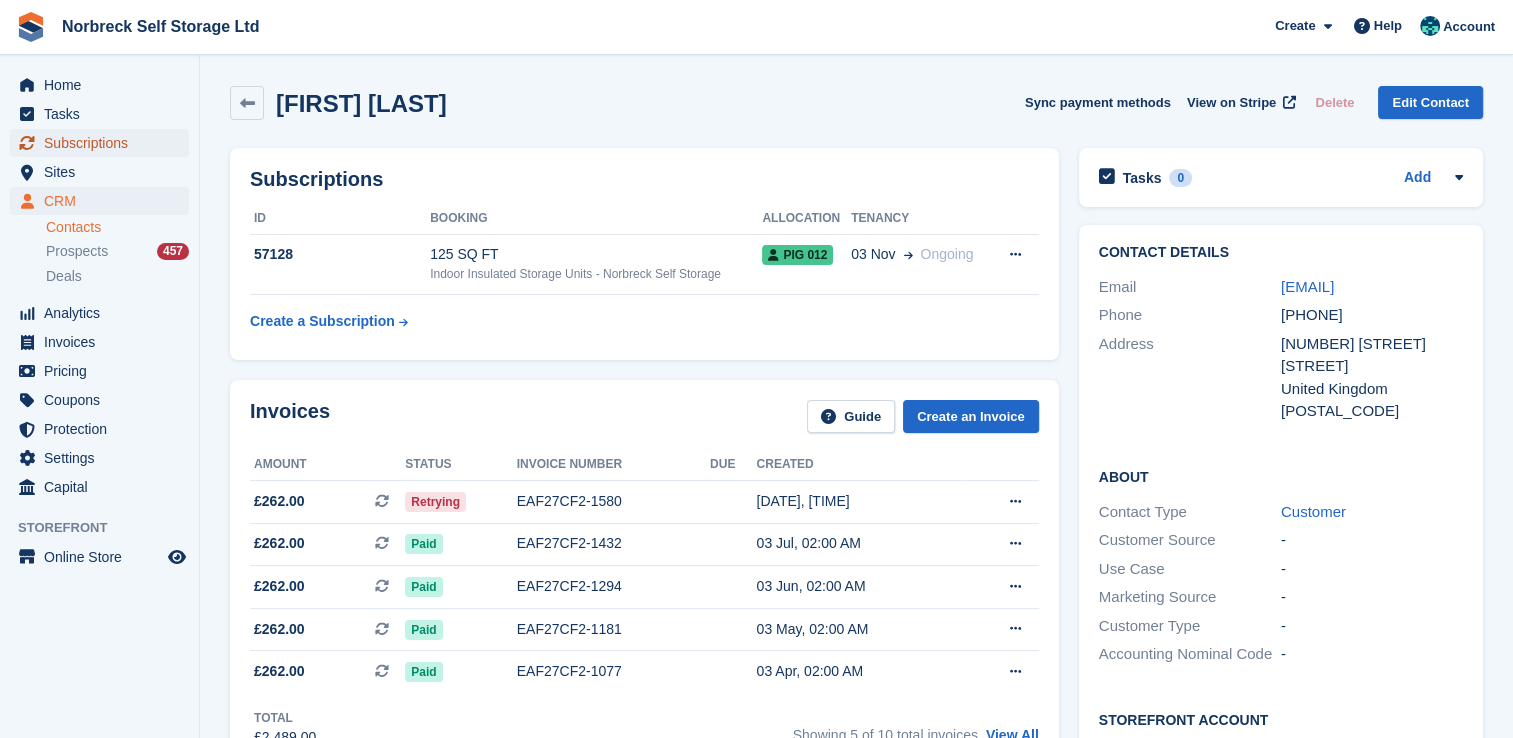 click on "Subscriptions" at bounding box center [104, 143] 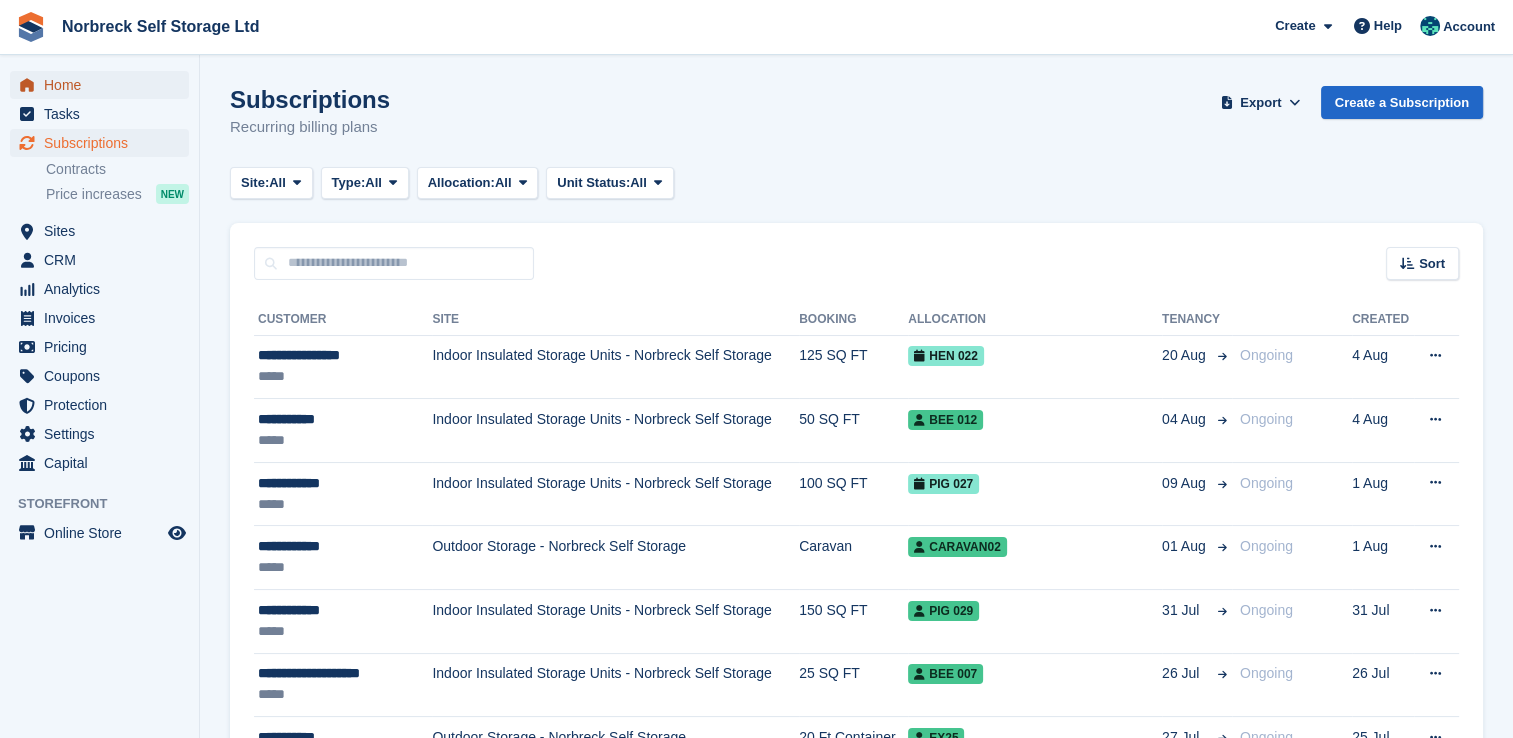 click on "Home" at bounding box center (104, 85) 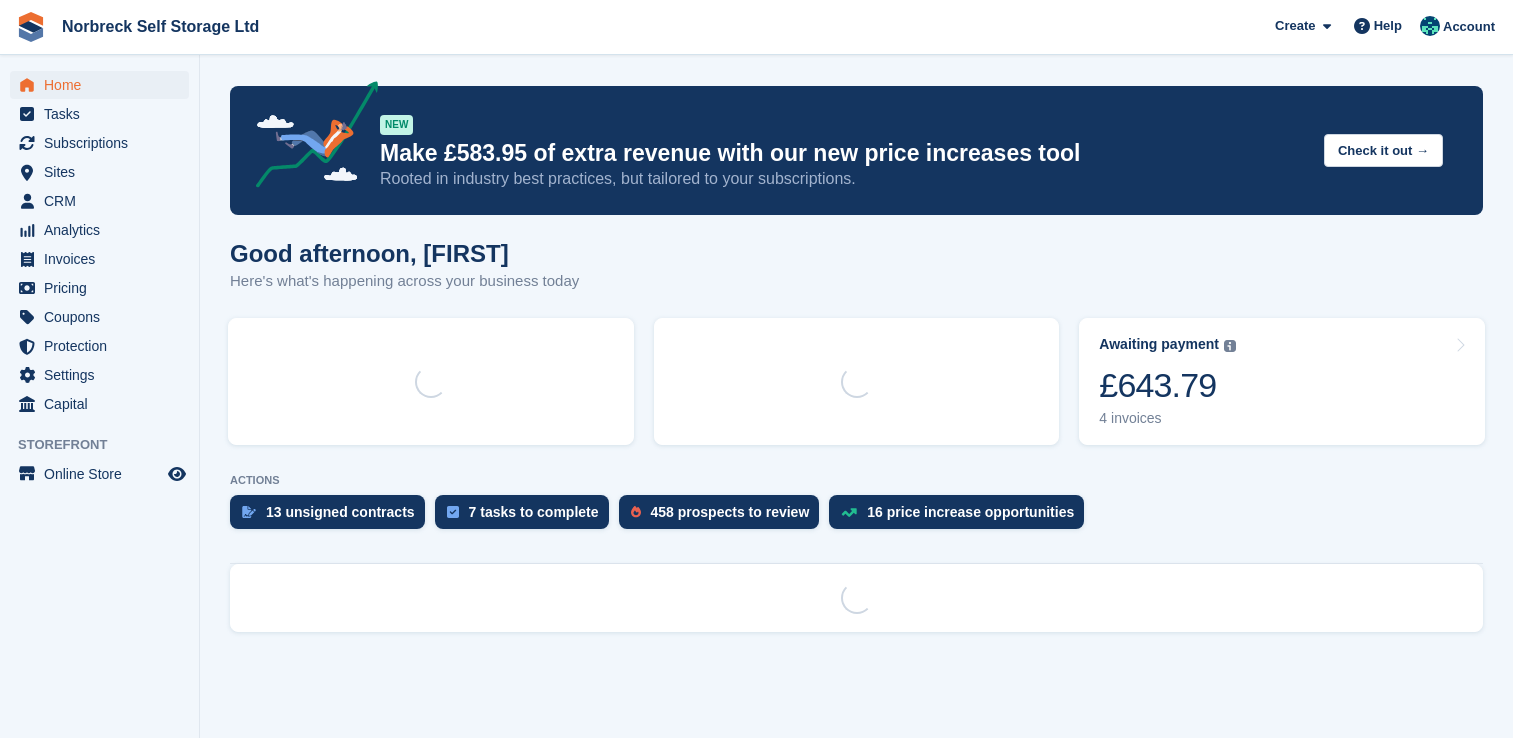 scroll, scrollTop: 0, scrollLeft: 0, axis: both 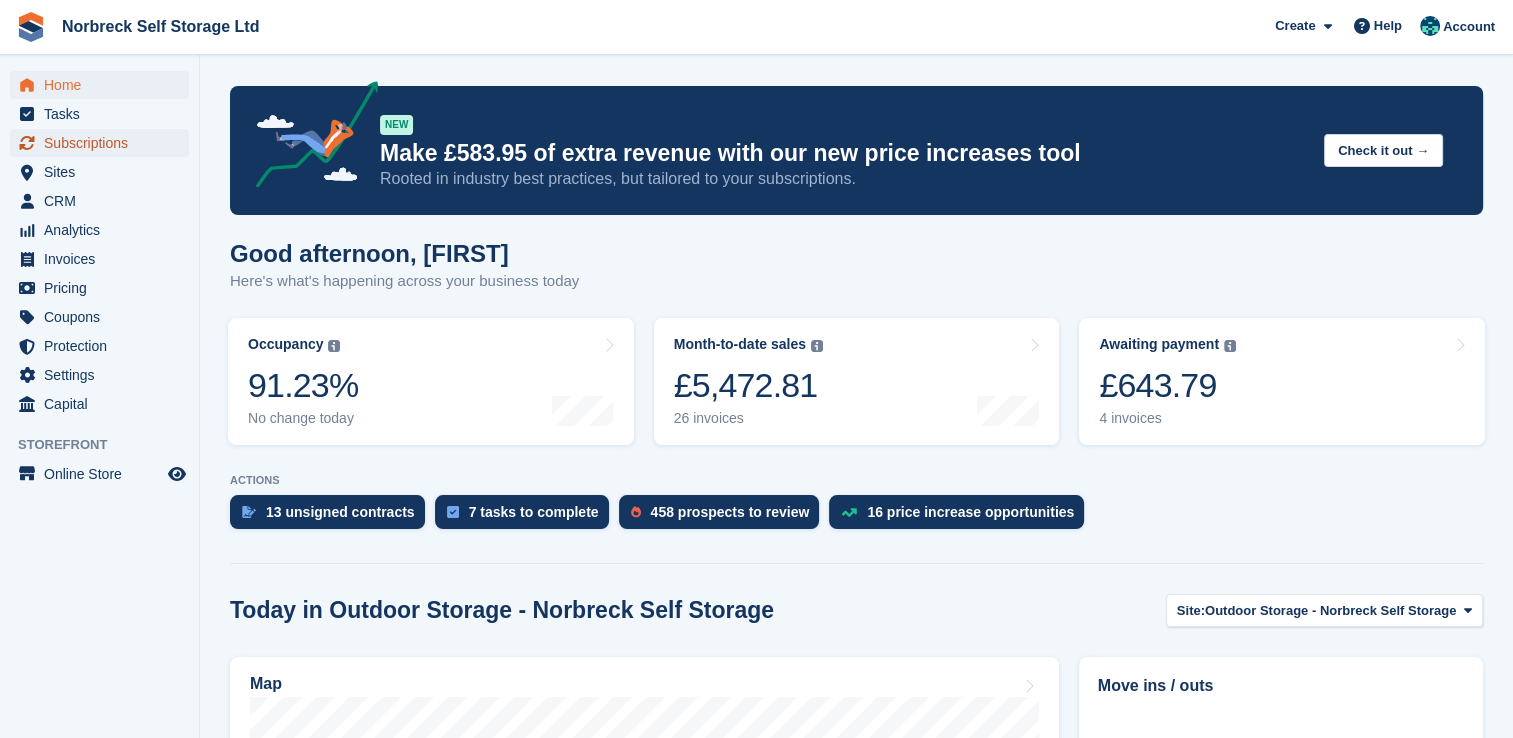 click on "Subscriptions" at bounding box center (104, 143) 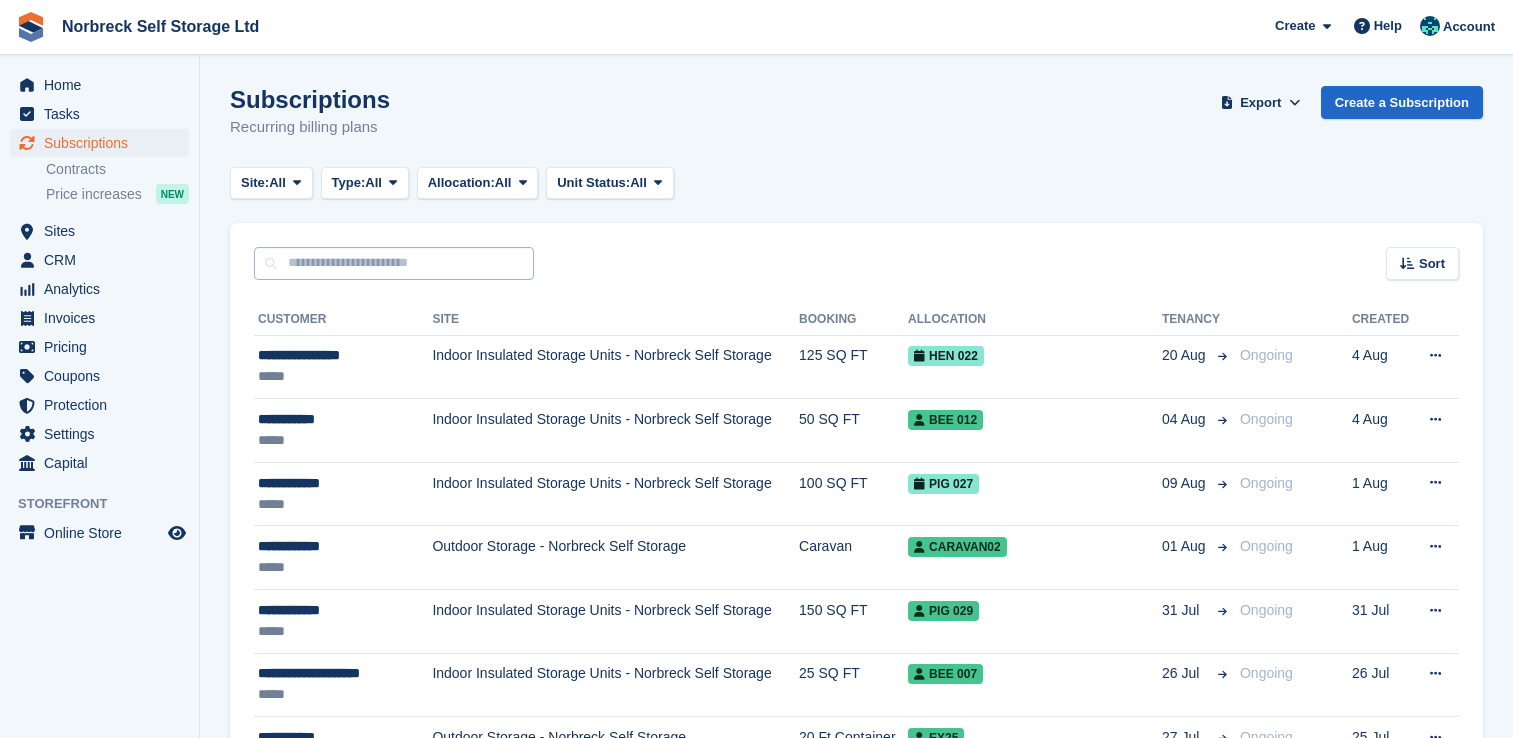 scroll, scrollTop: 0, scrollLeft: 0, axis: both 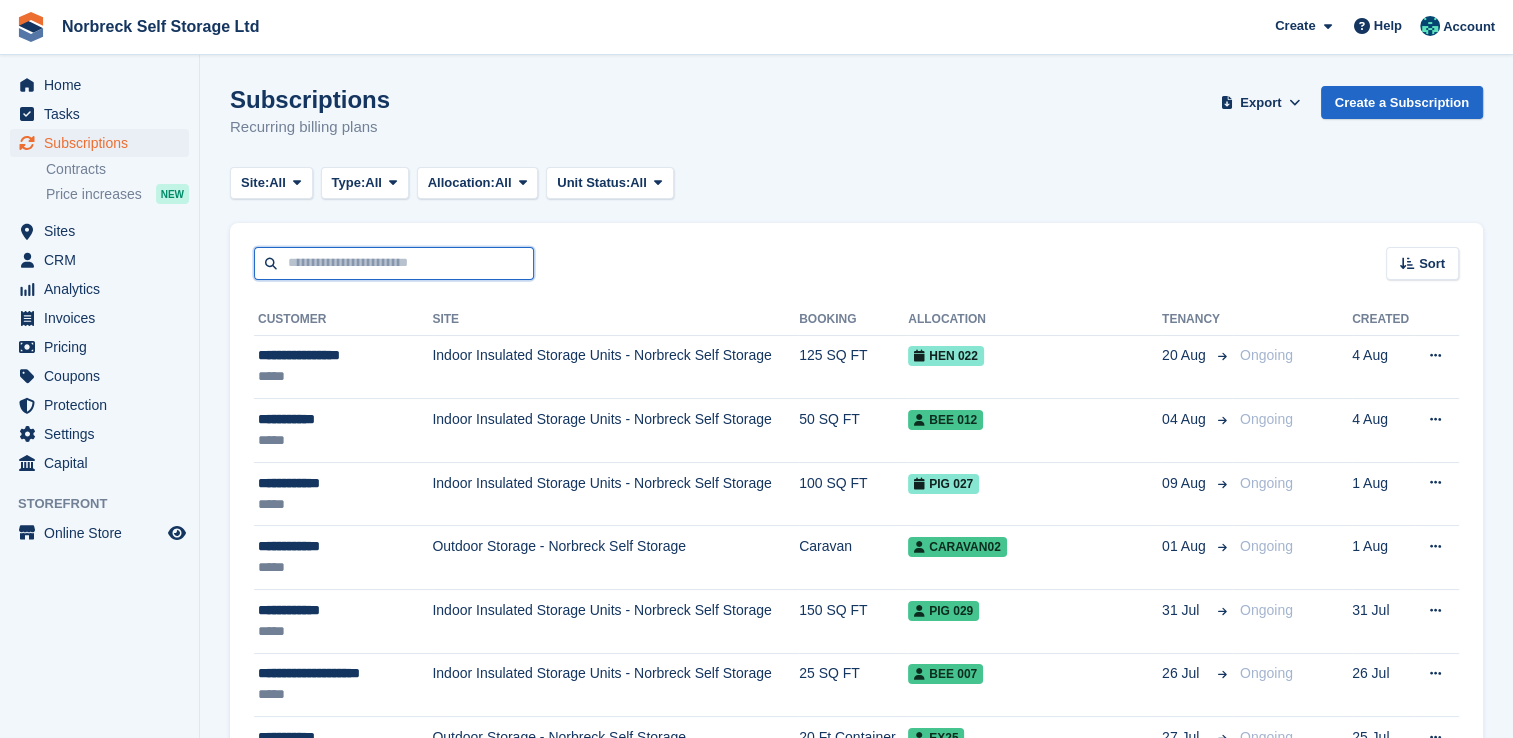 click at bounding box center [394, 263] 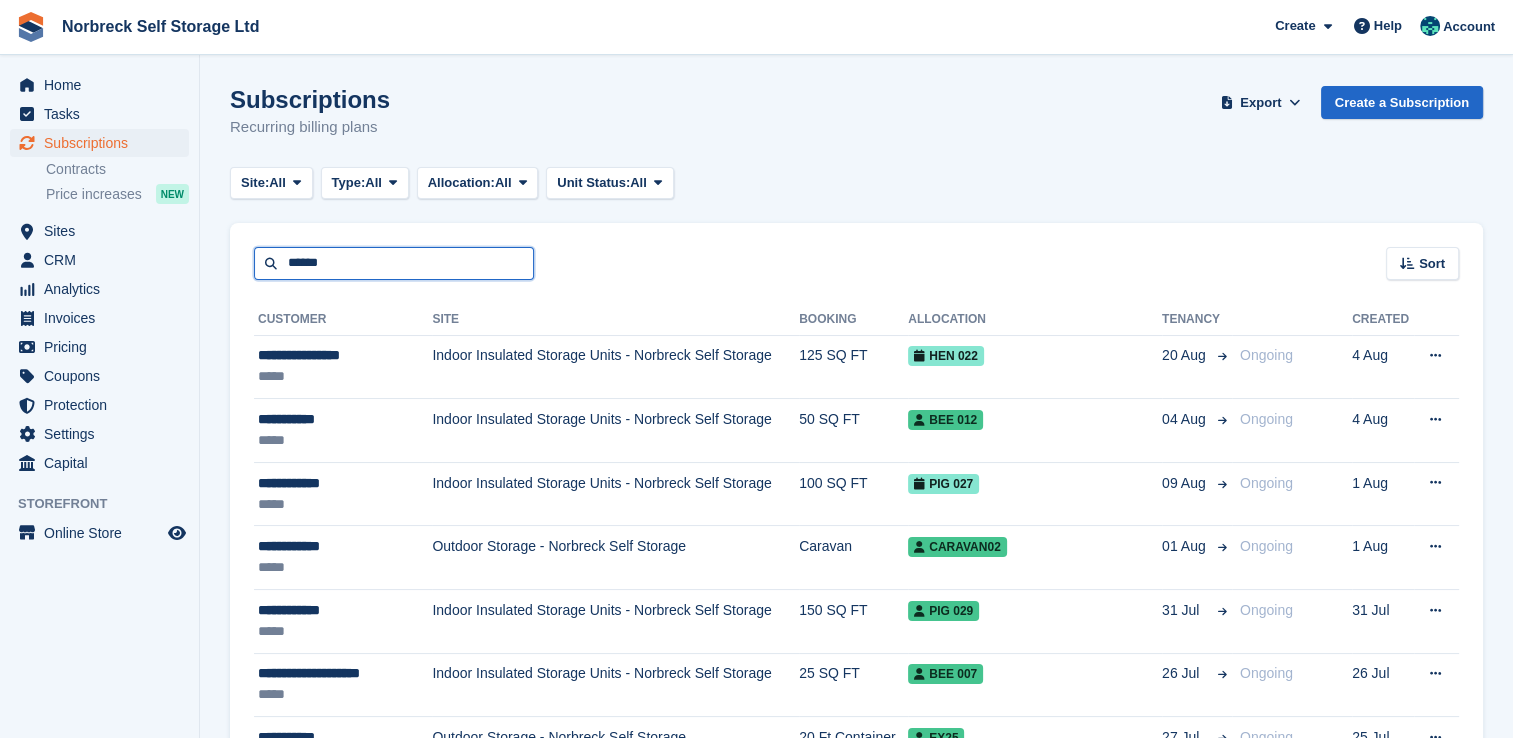 type on "******" 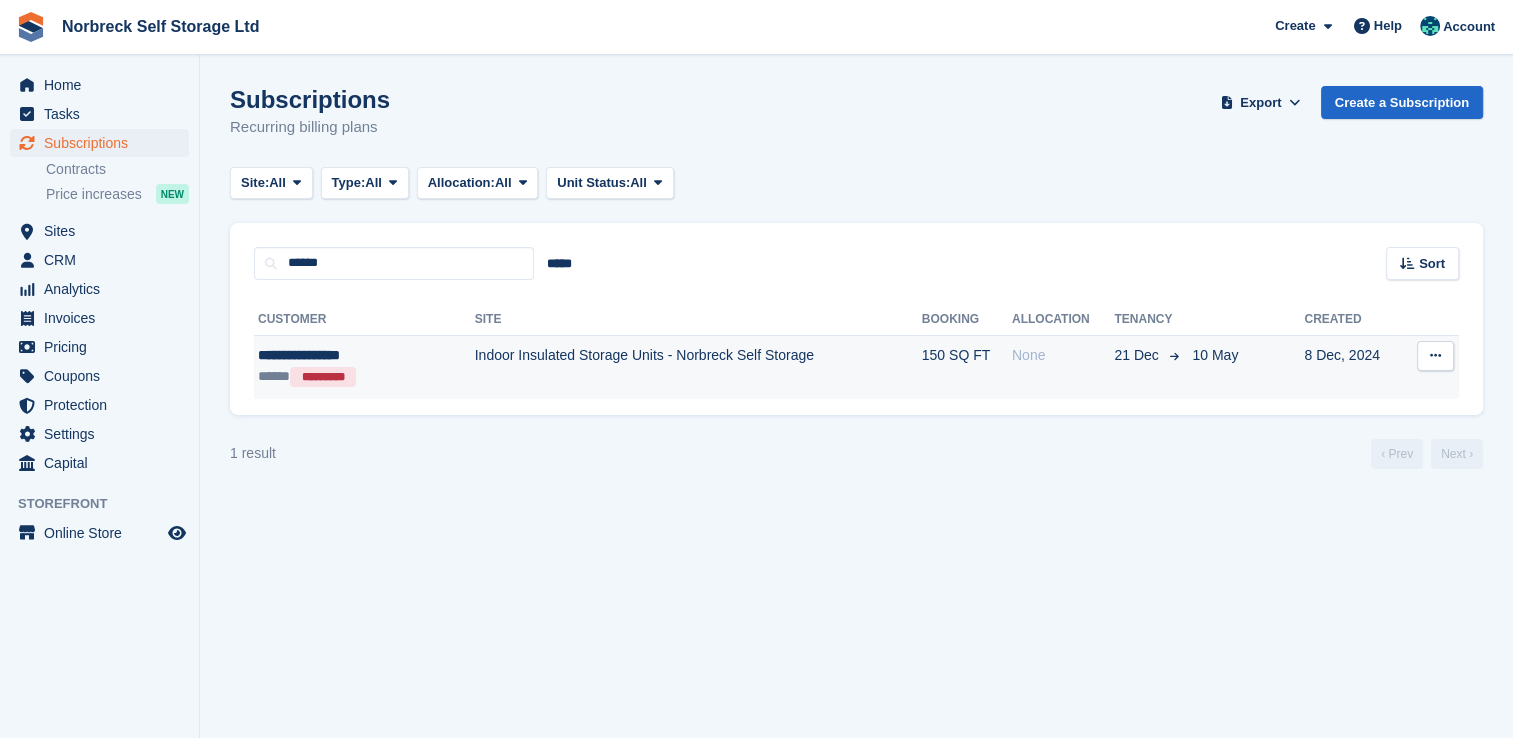 click on "Indoor Insulated Storage Units - Norbreck Self Storage" at bounding box center (698, 366) 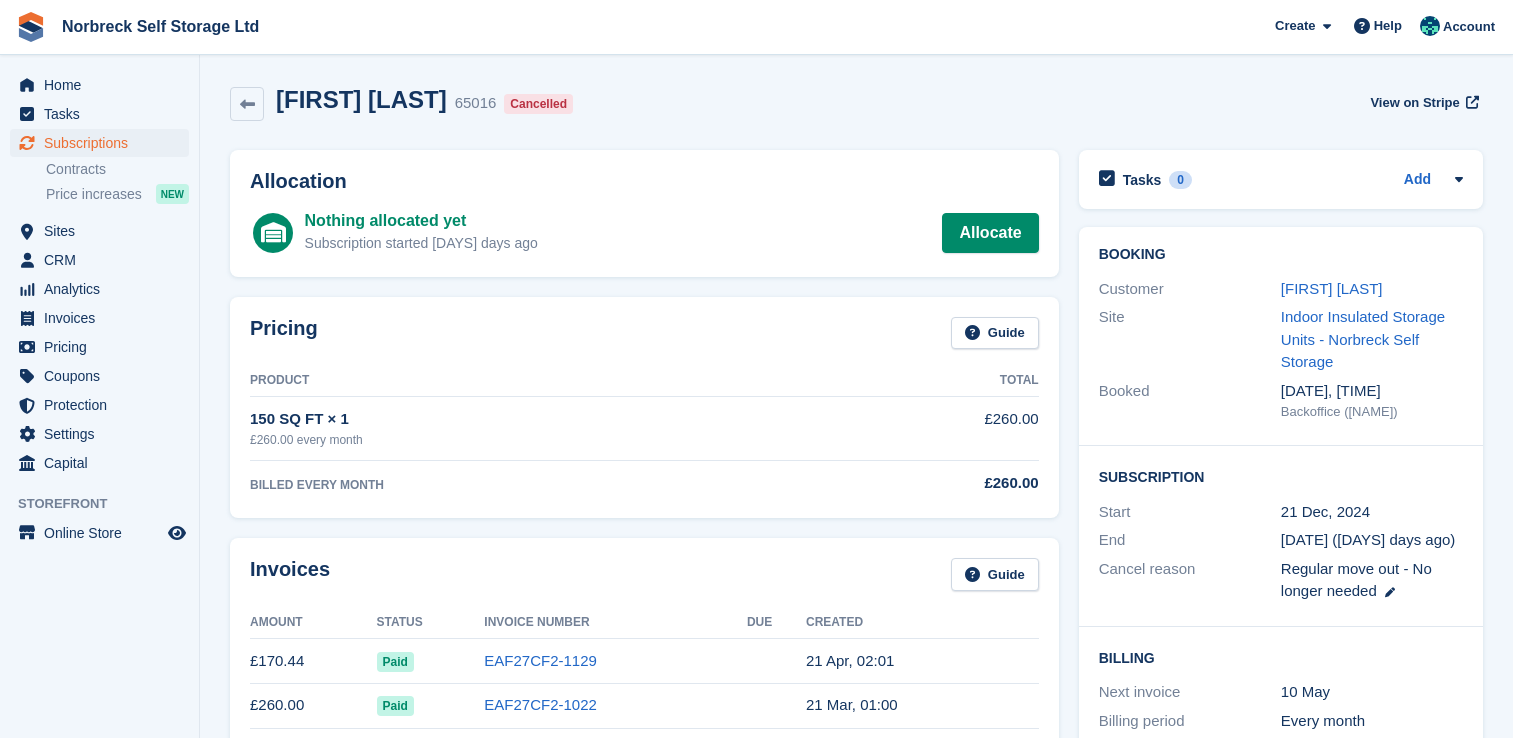 scroll, scrollTop: 0, scrollLeft: 0, axis: both 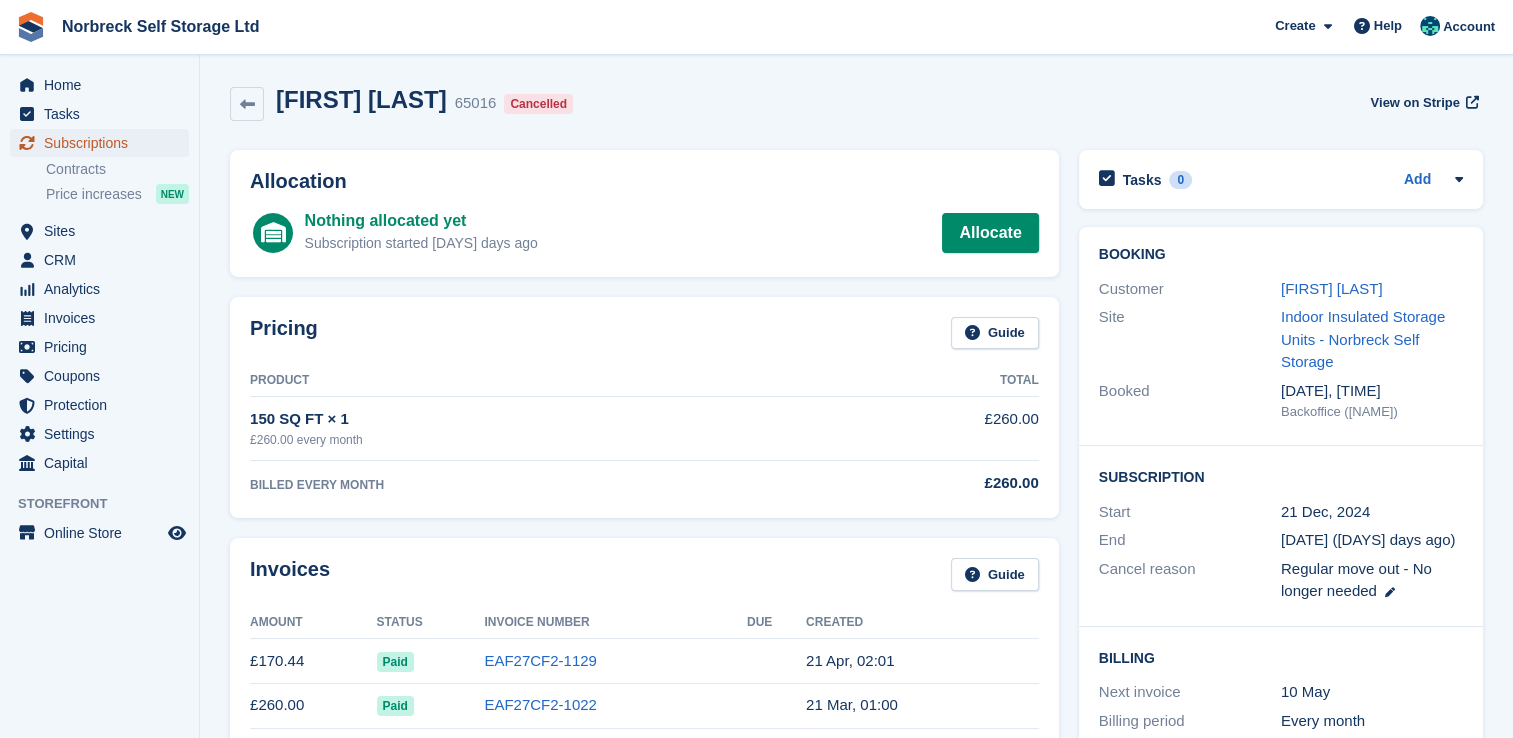 click on "Subscriptions" at bounding box center (104, 143) 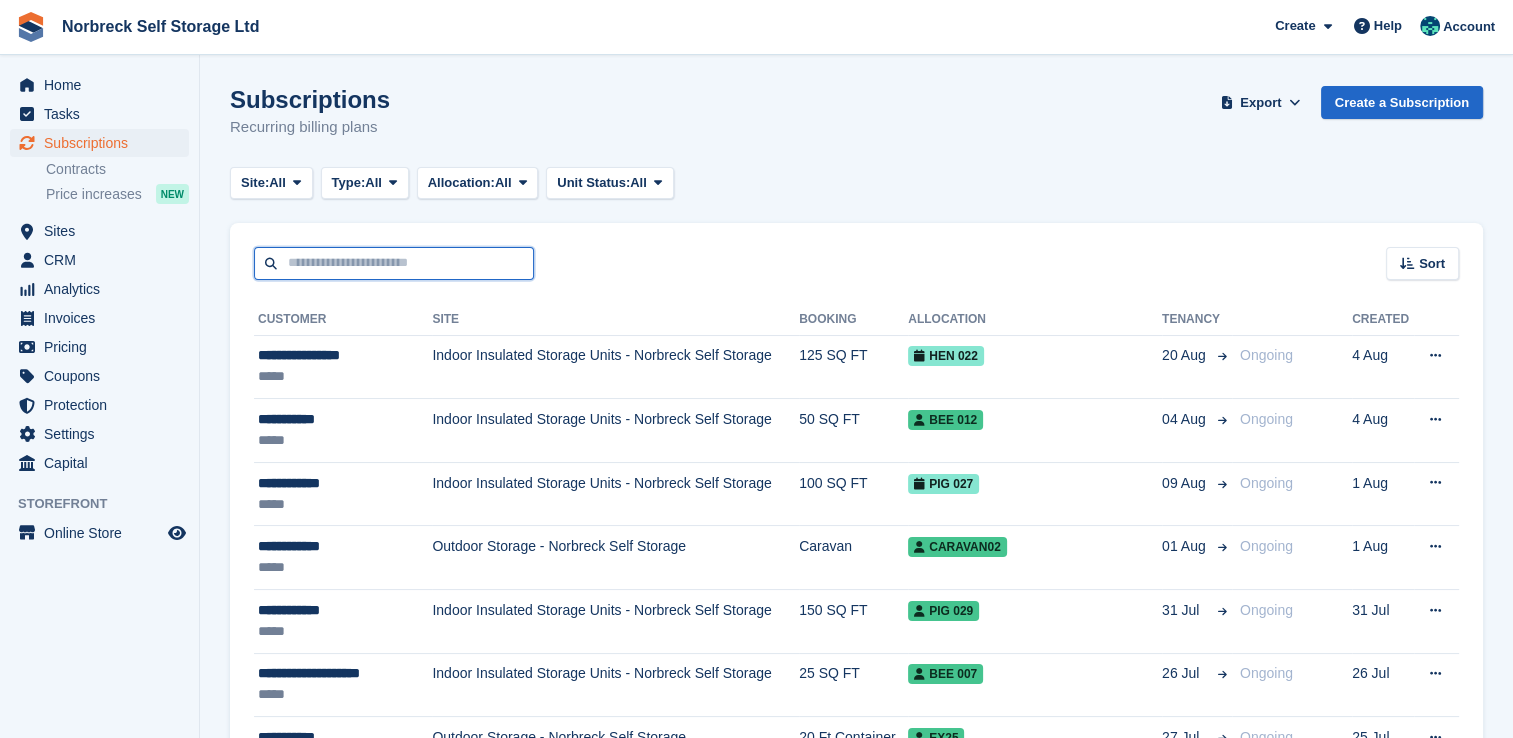click at bounding box center [394, 263] 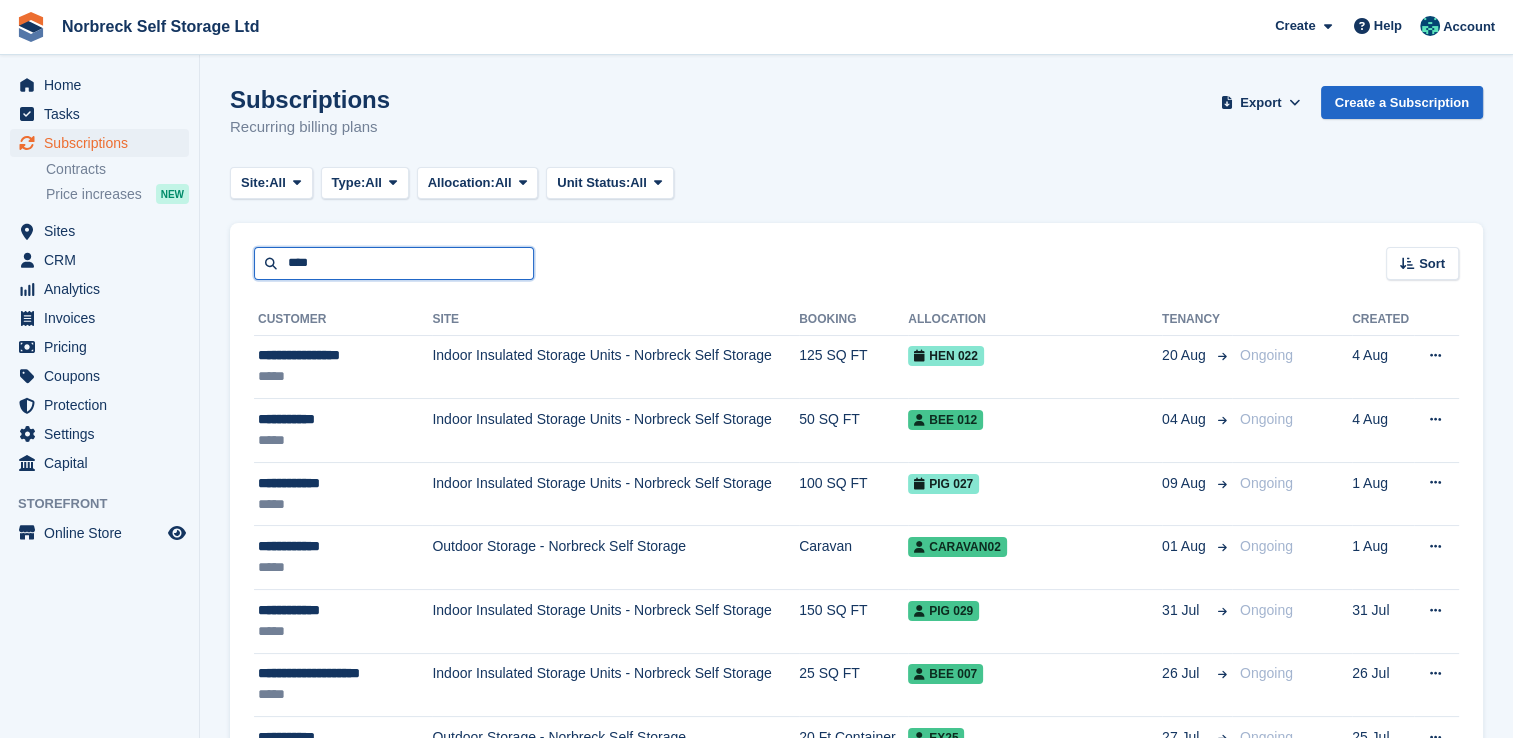type on "****" 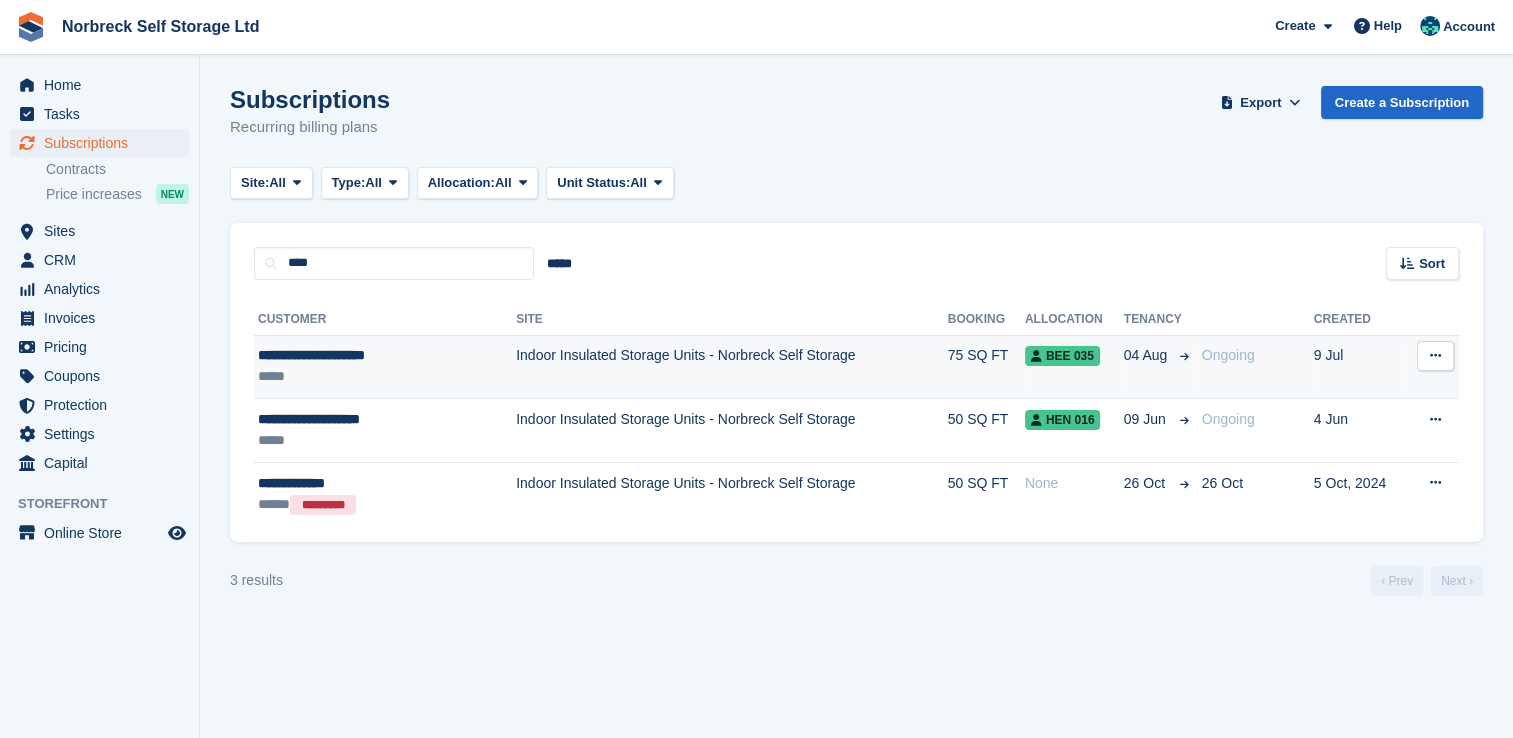 click on "Indoor Insulated Storage Units - Norbreck Self Storage" at bounding box center (731, 367) 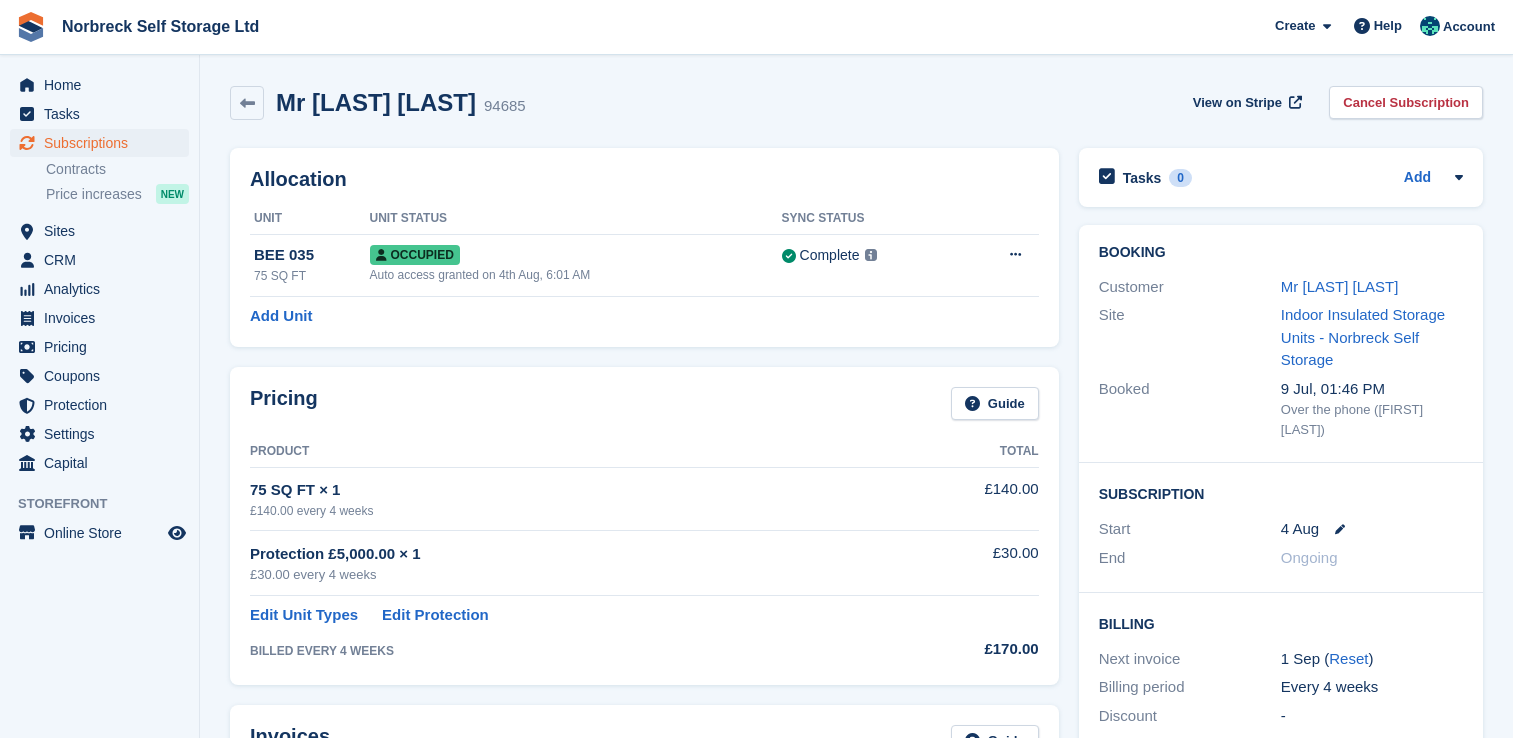scroll, scrollTop: 0, scrollLeft: 0, axis: both 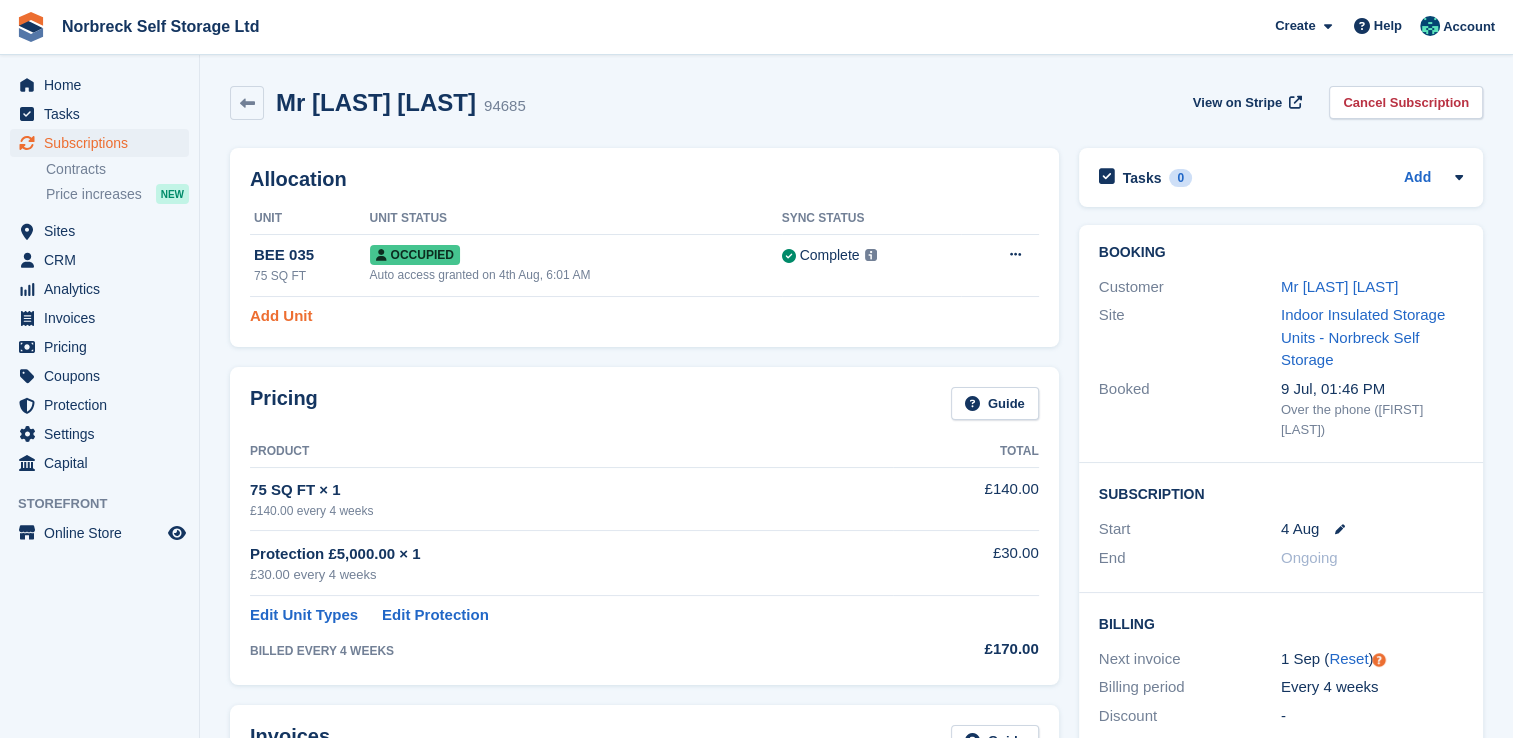 click on "Add Unit" at bounding box center (281, 316) 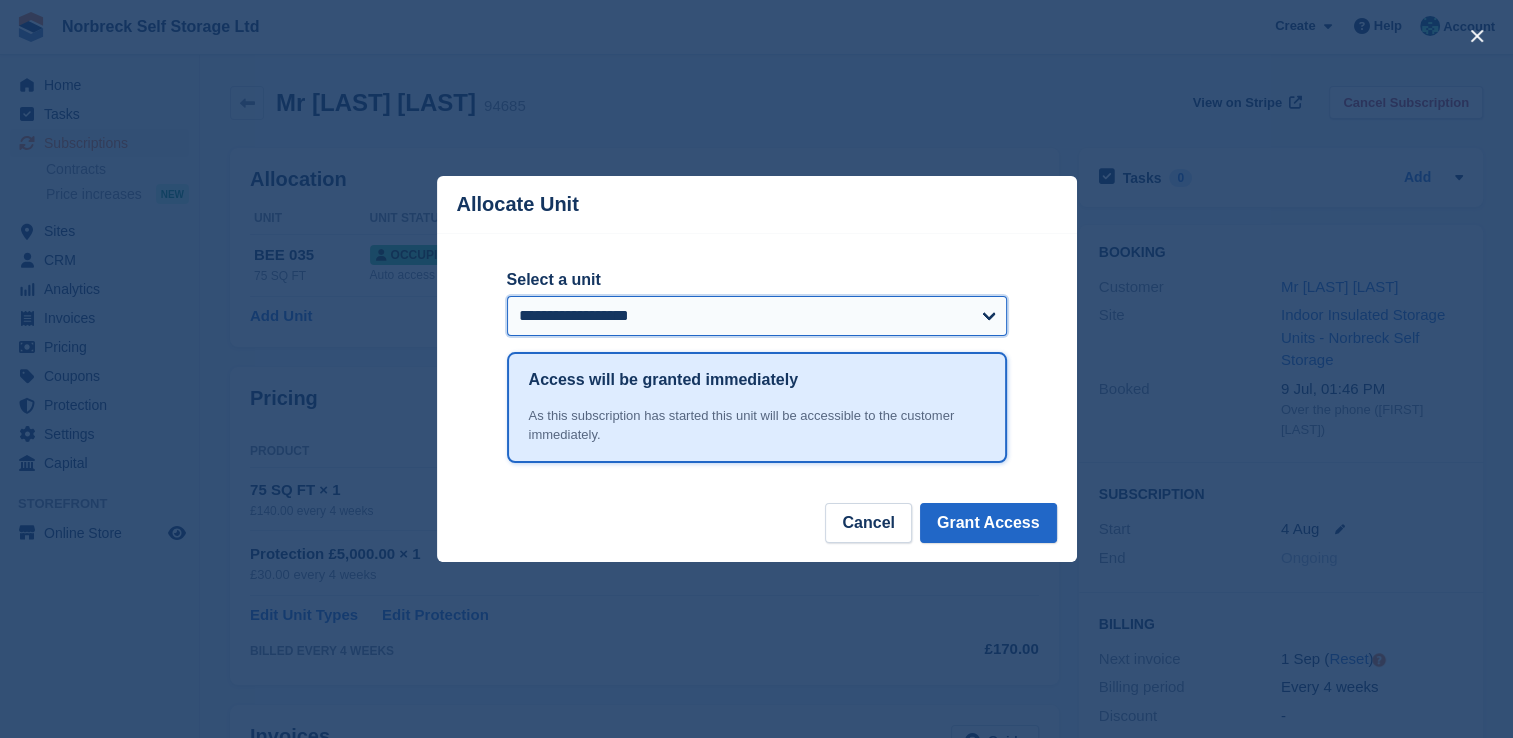 click on "**********" at bounding box center (757, 316) 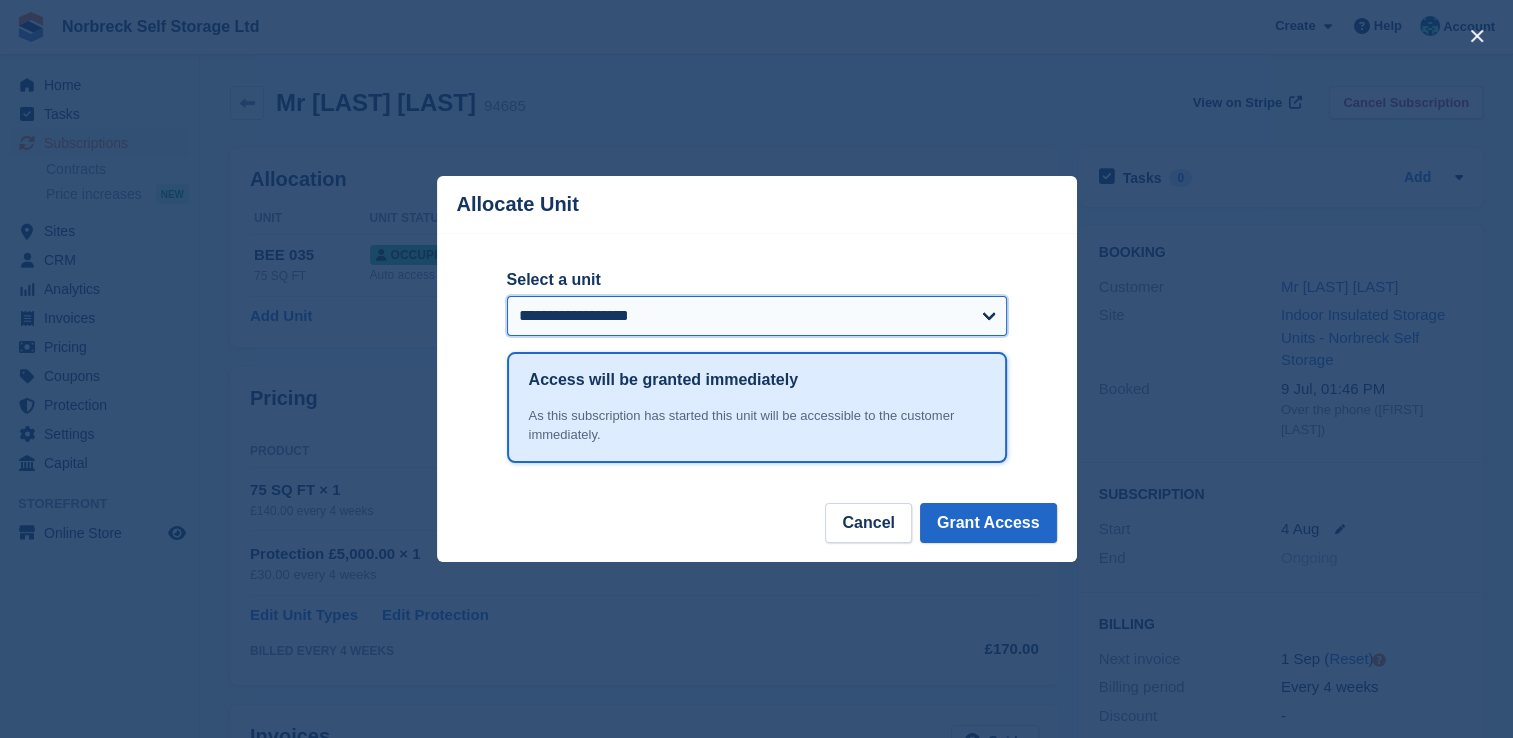 select on "*****" 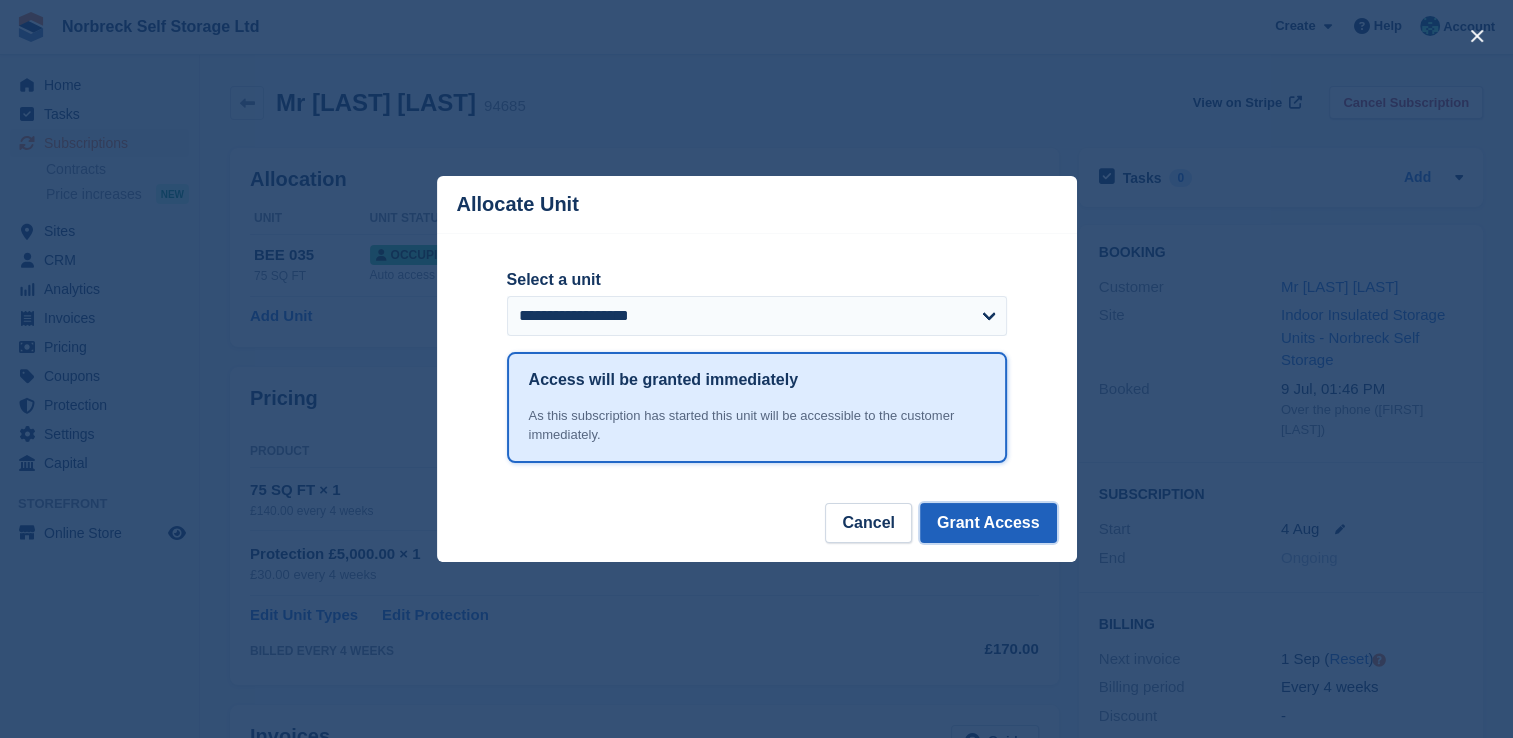 click on "Grant Access" at bounding box center (988, 523) 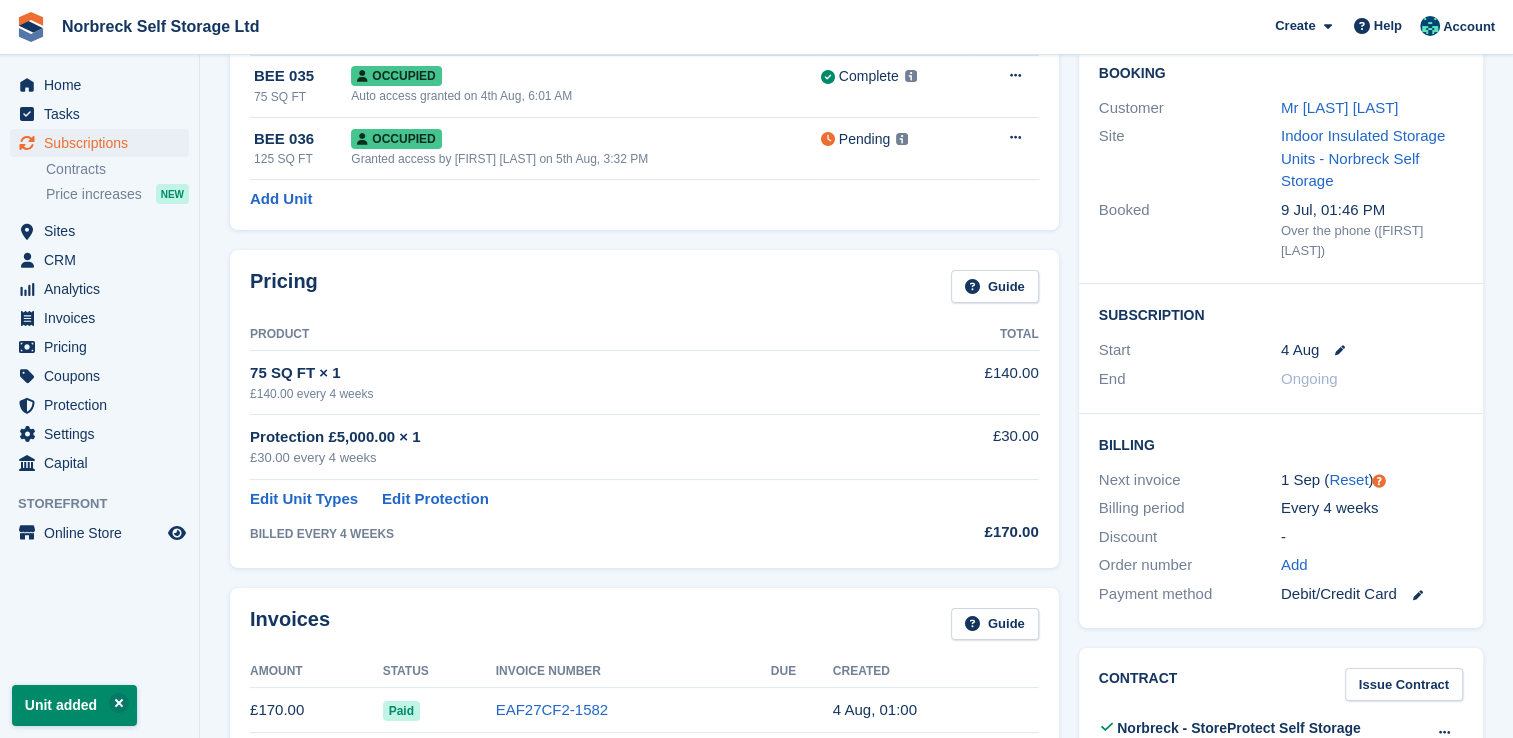 scroll, scrollTop: 200, scrollLeft: 0, axis: vertical 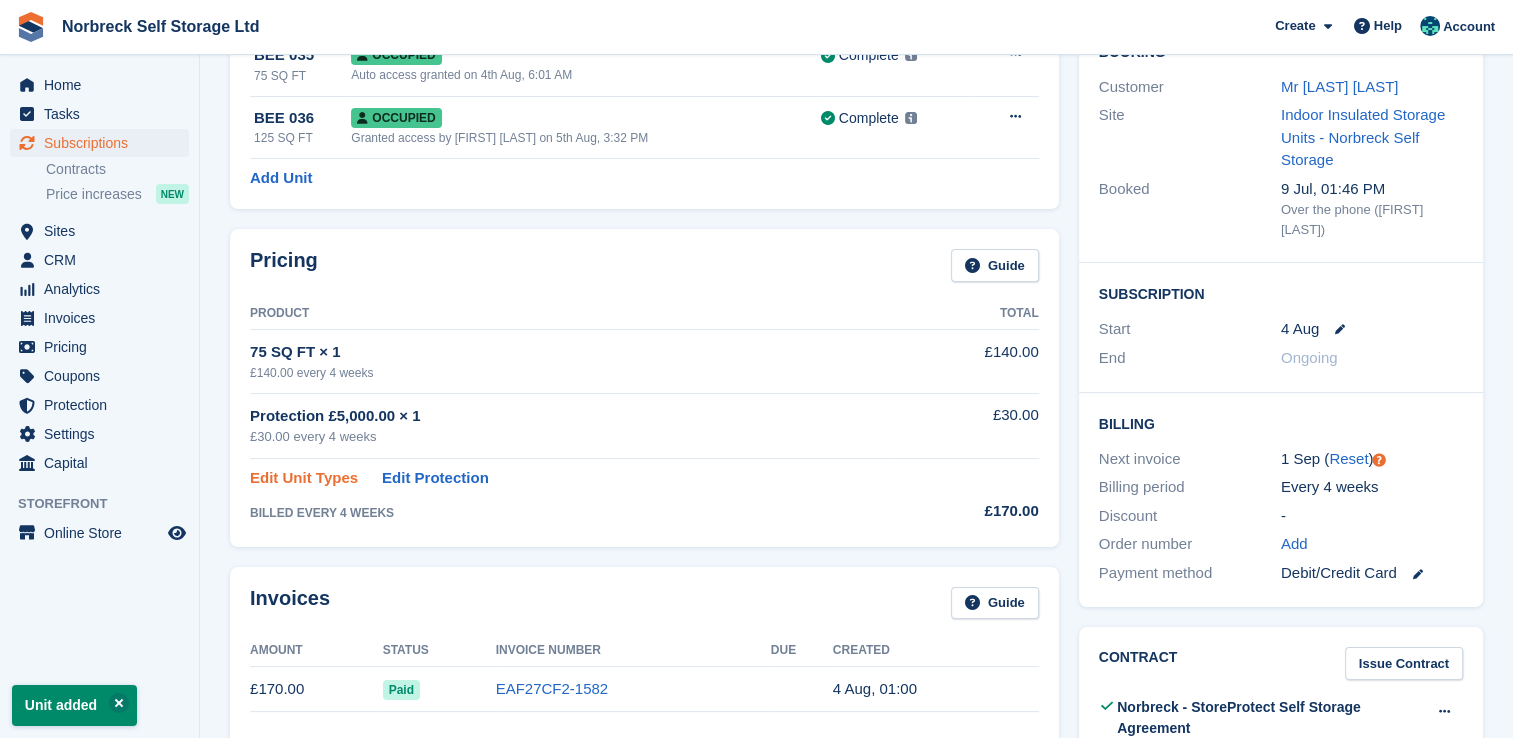 click on "Edit Unit Types" at bounding box center [304, 478] 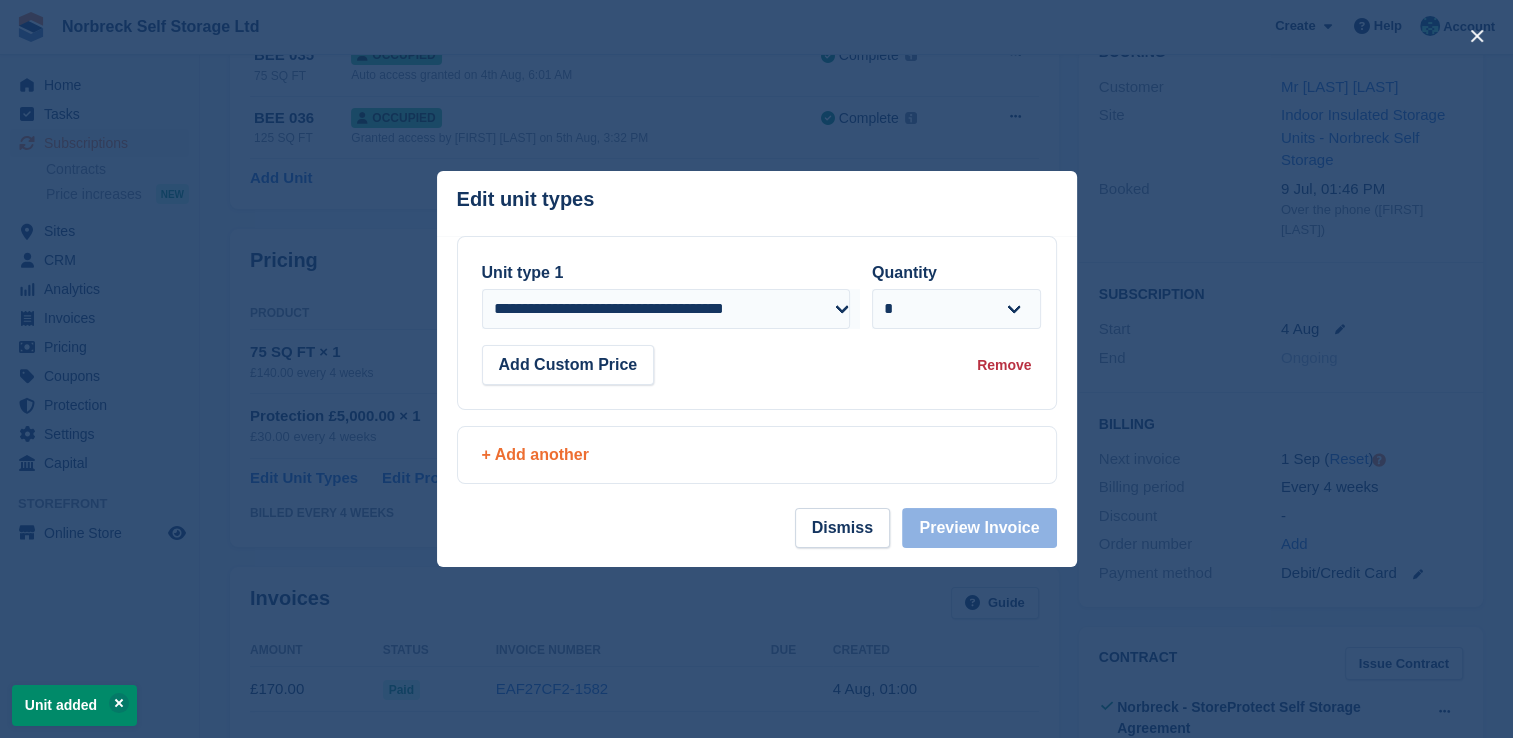 click on "+ Add another" at bounding box center [757, 455] 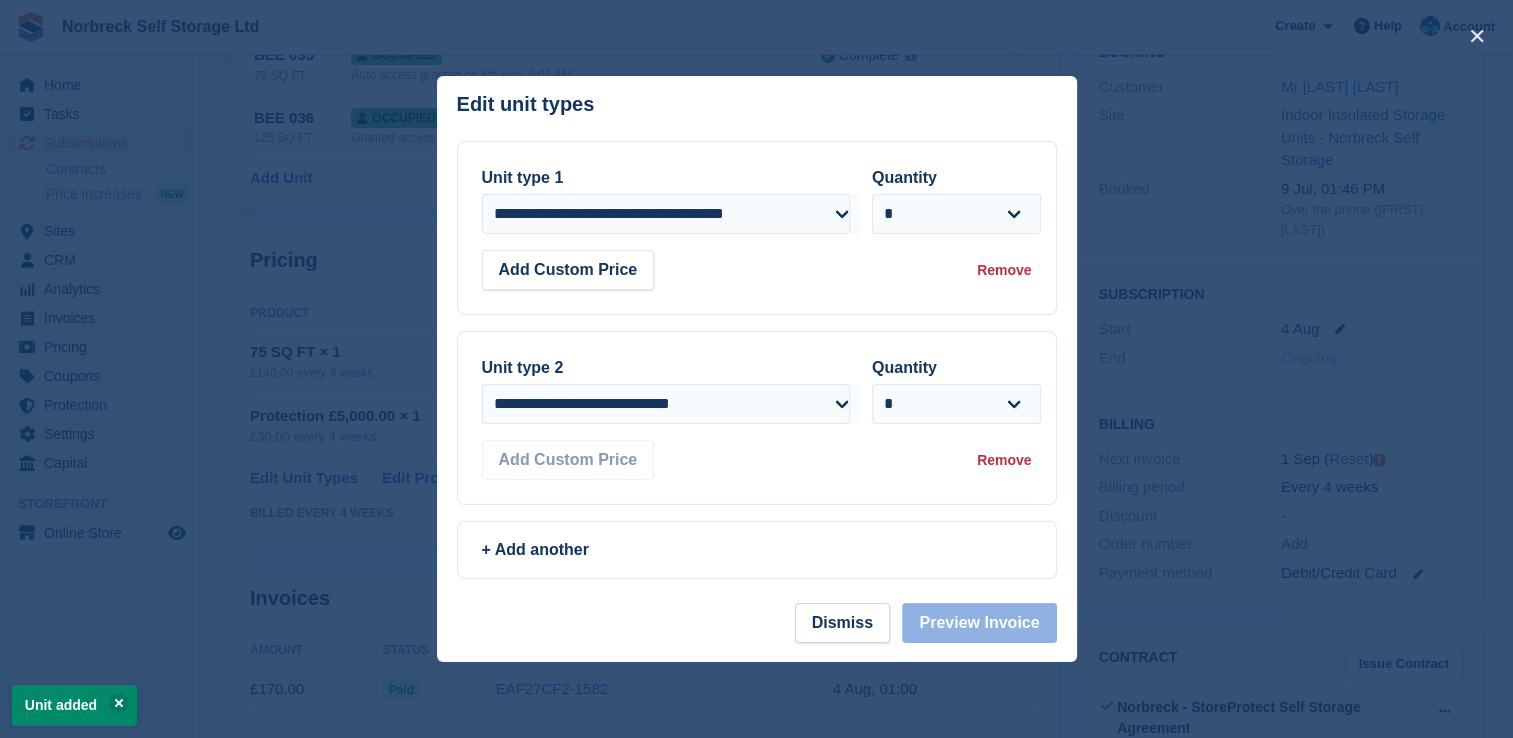 click on "Remove" at bounding box center [1004, 270] 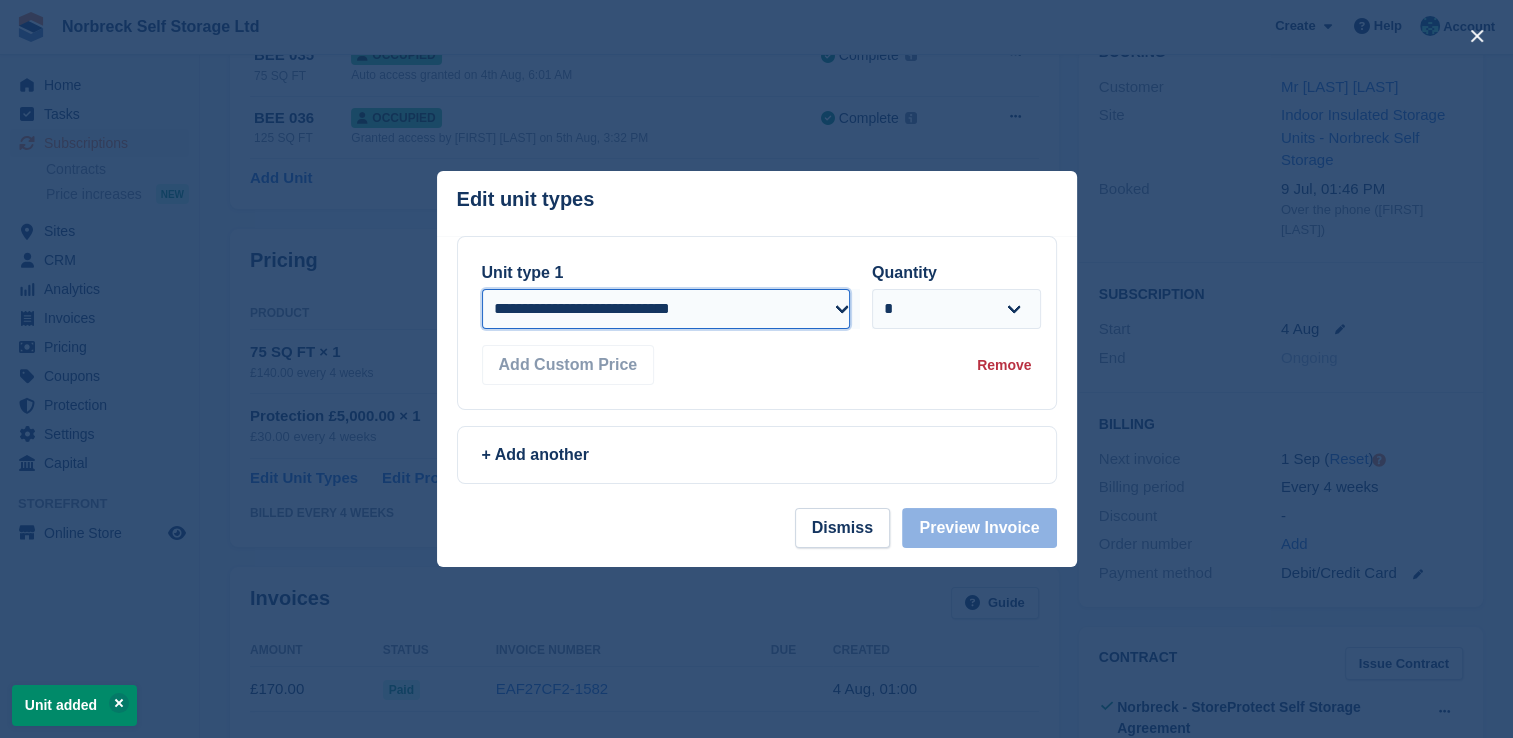 click on "**********" at bounding box center [666, 309] 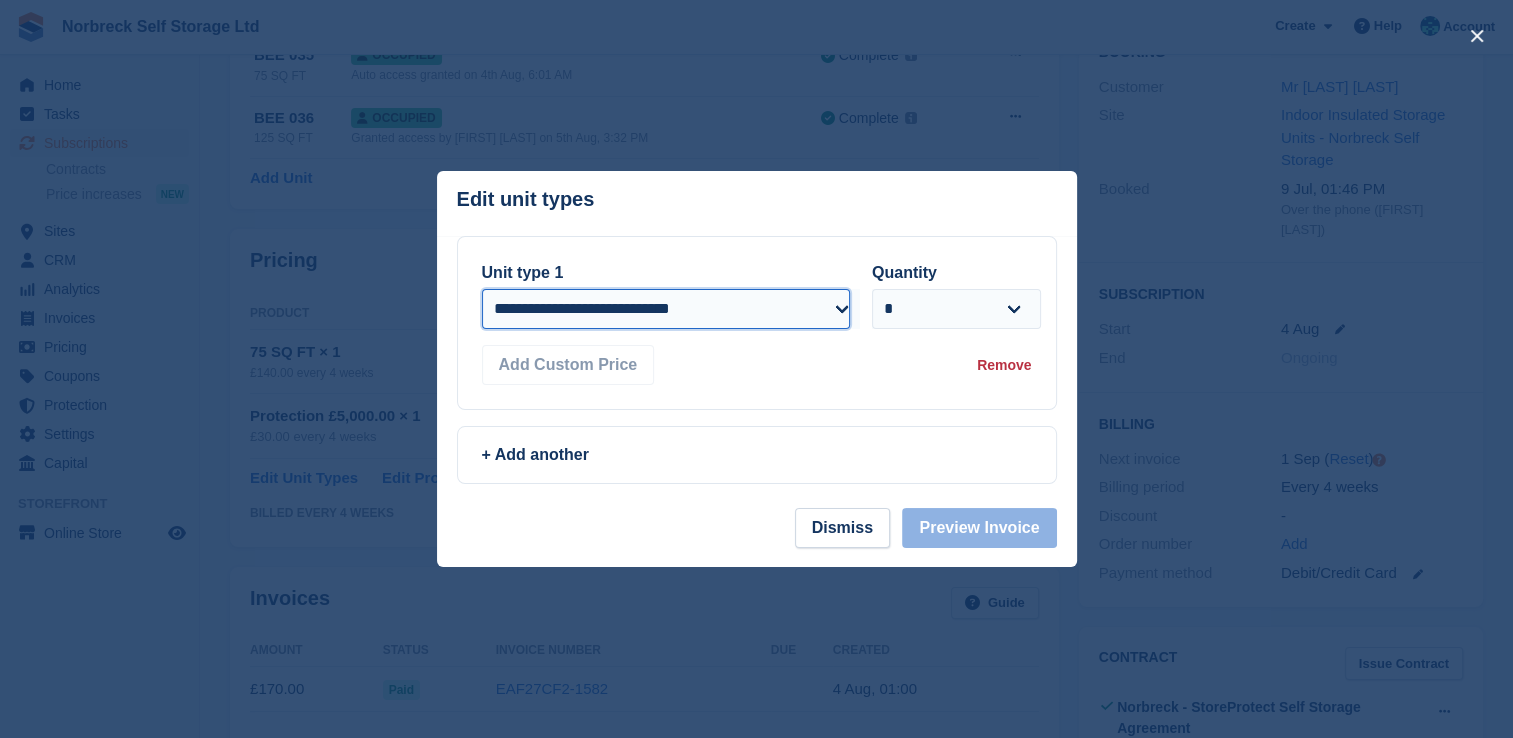 select on "*****" 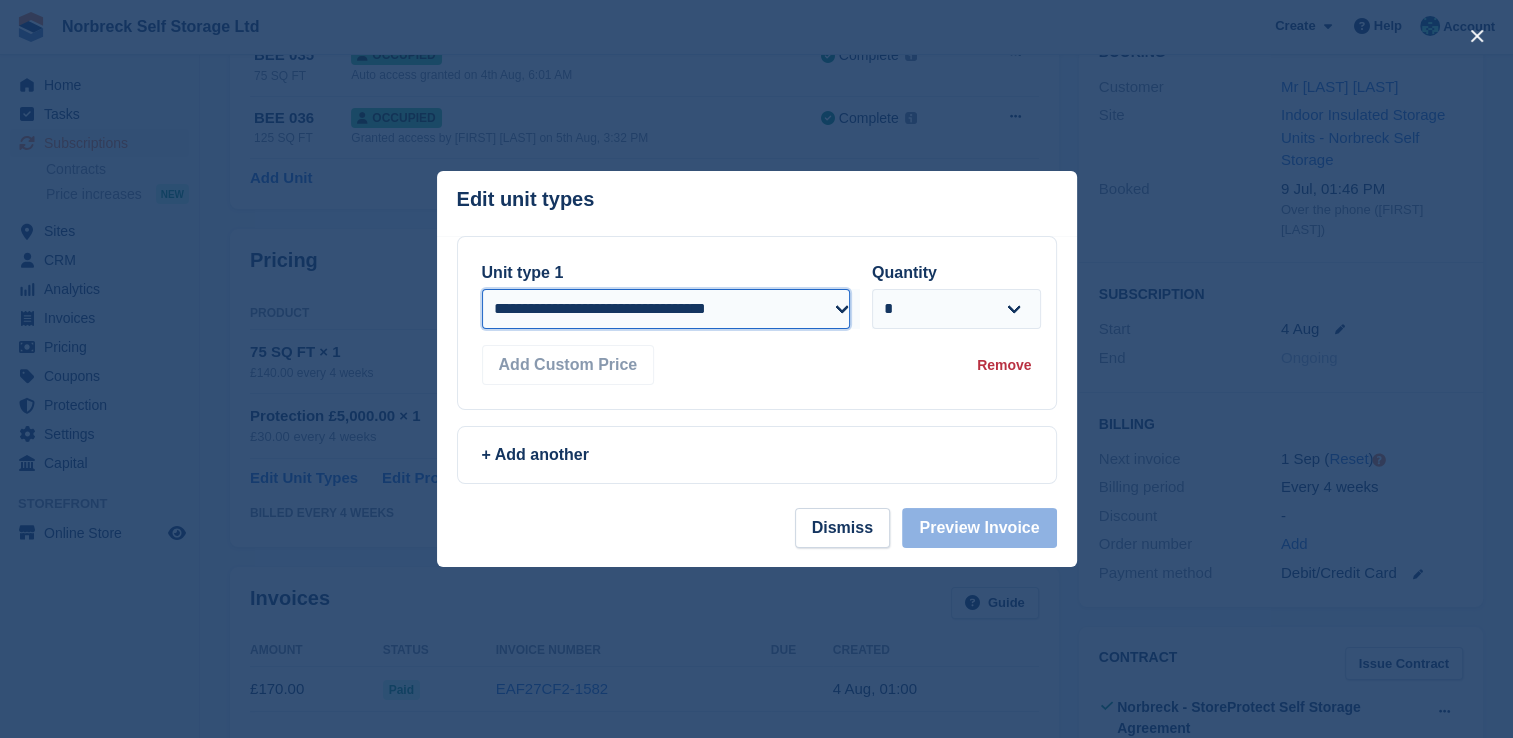 click on "**********" at bounding box center [666, 309] 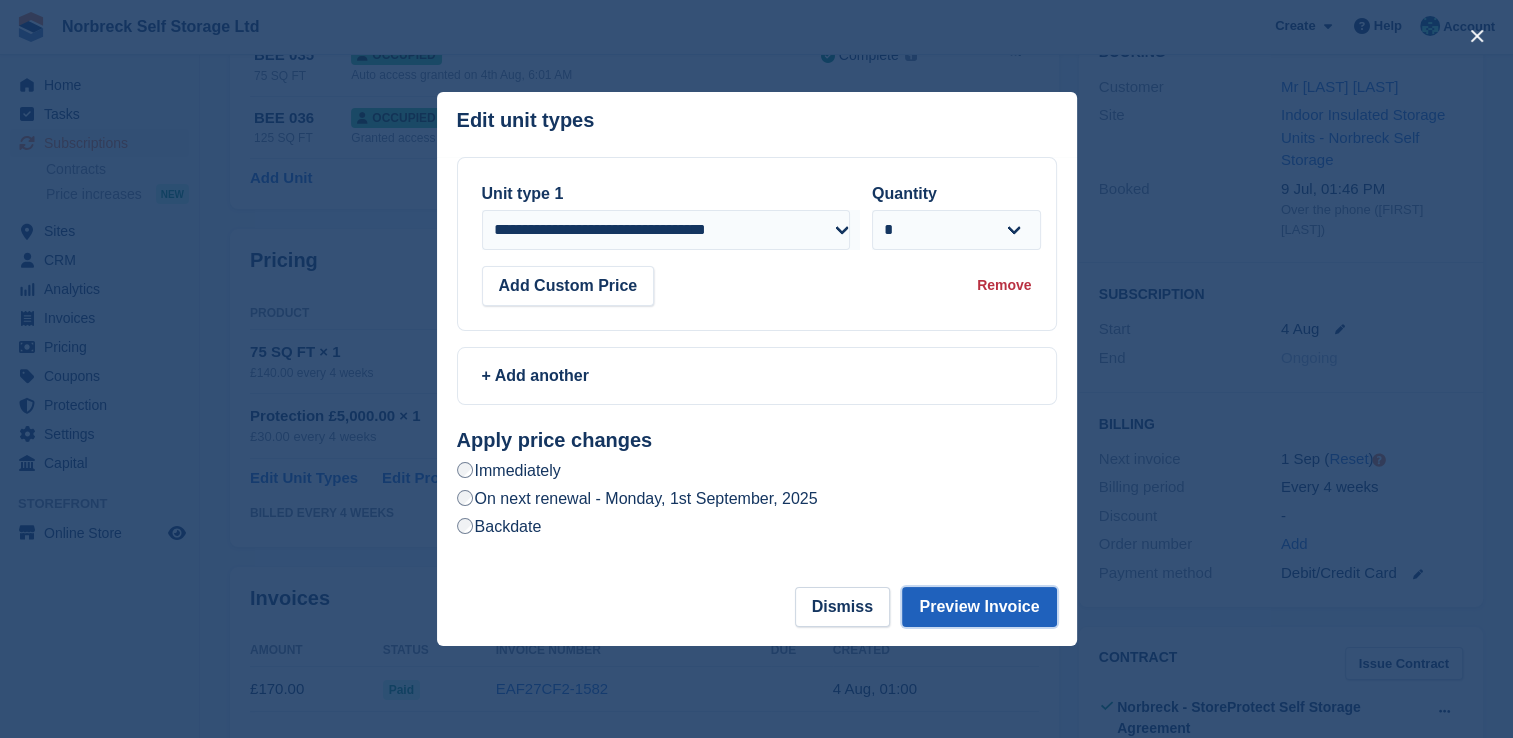 click on "Preview Invoice" at bounding box center (979, 607) 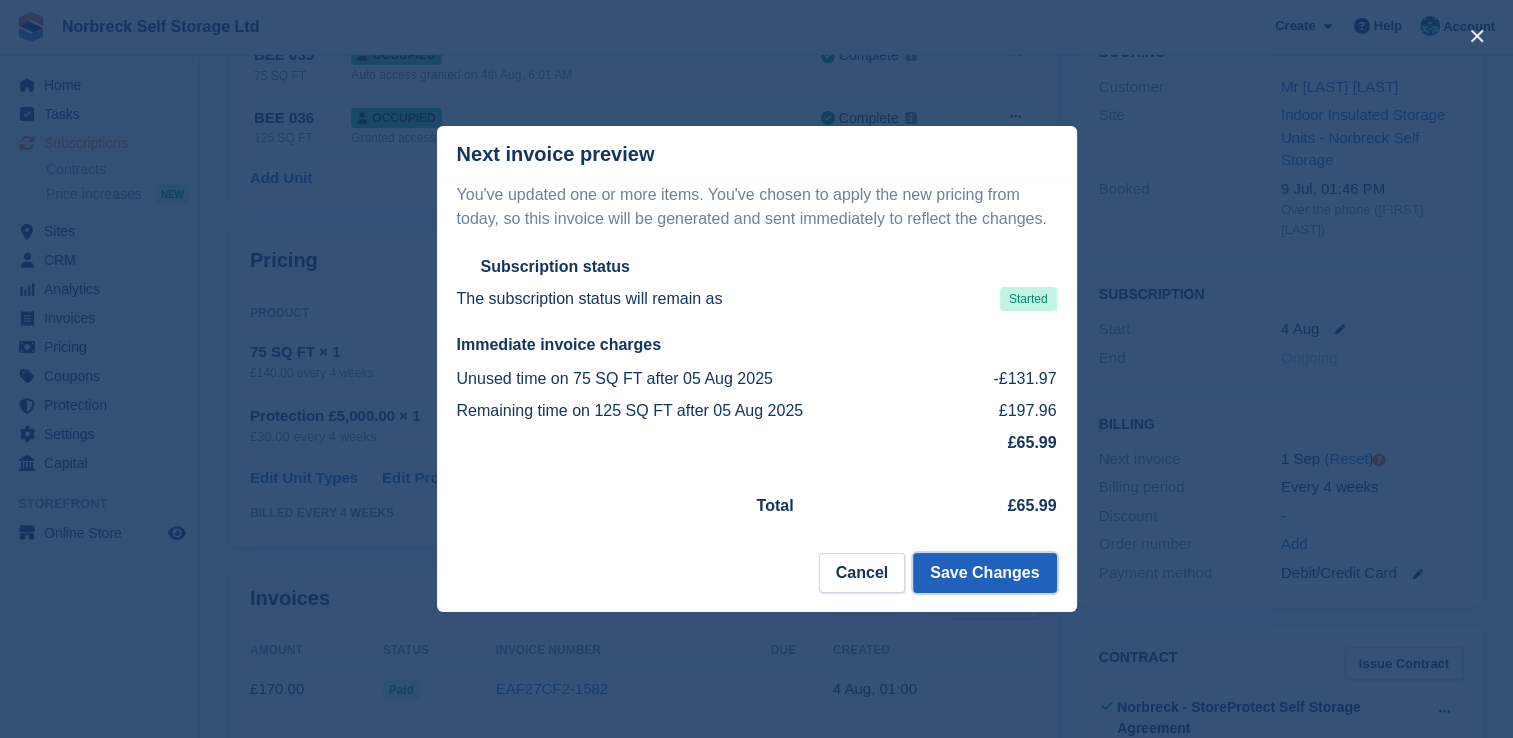 click on "Save Changes" at bounding box center [984, 573] 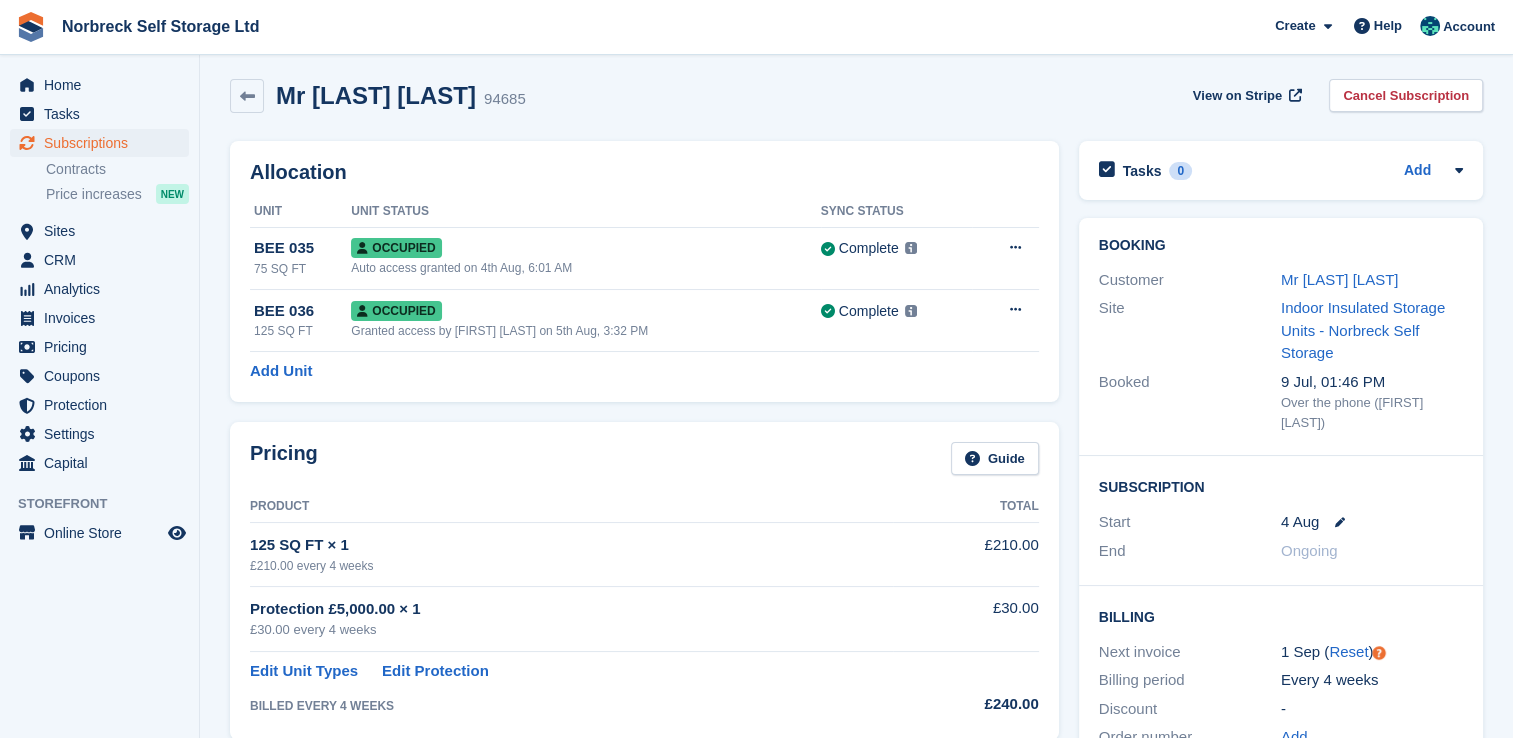 scroll, scrollTop: 0, scrollLeft: 0, axis: both 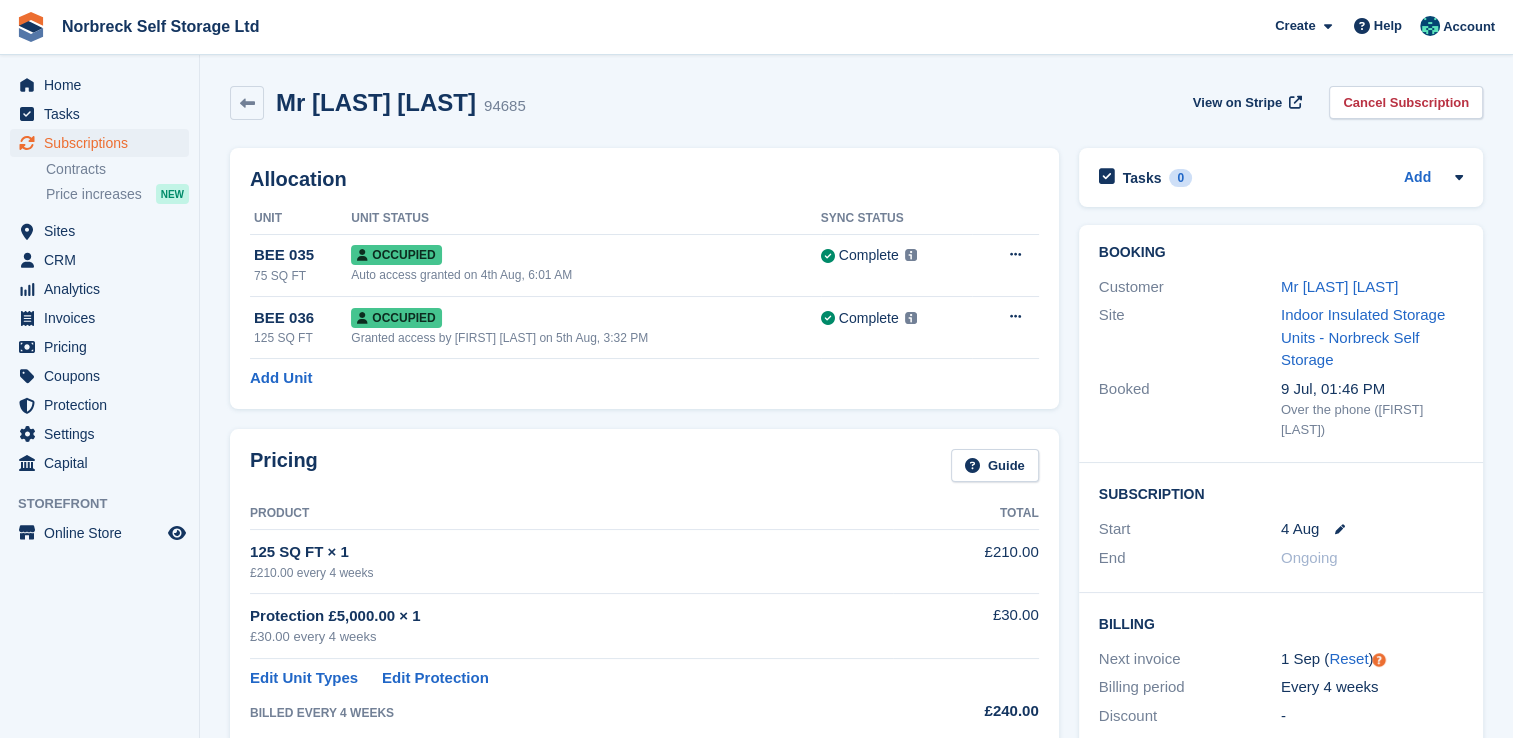 click on "Subscription units updated
Mr Stewart Shackleton
94685
View on Stripe
Cancel Subscription
Allocation
Unit
Unit Status
Sync Status
BEE 035
75 SQ FT
Occupied
Auto access granted on 4th Aug,   6:01 AM
Complete" at bounding box center [856, 1045] 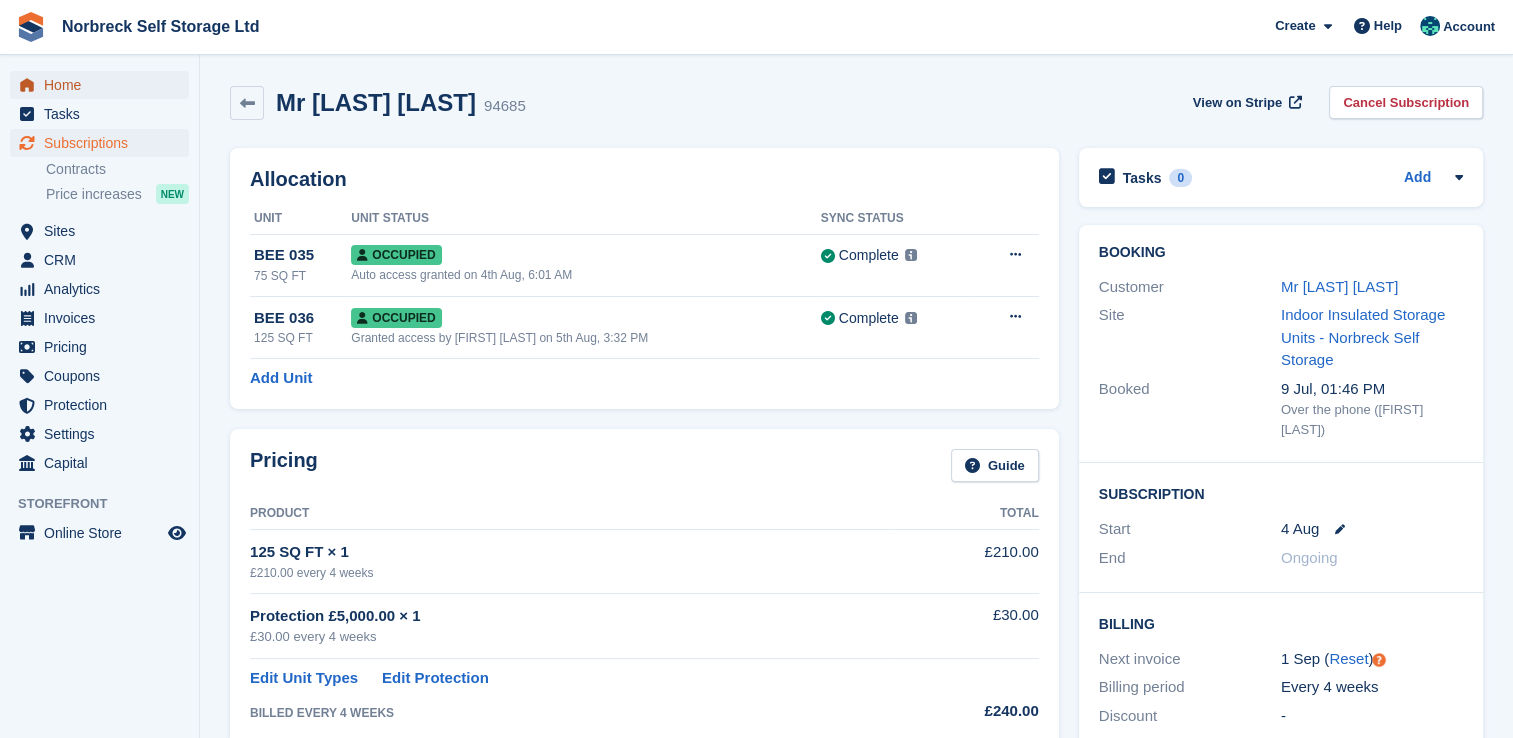 click on "Home" at bounding box center [104, 85] 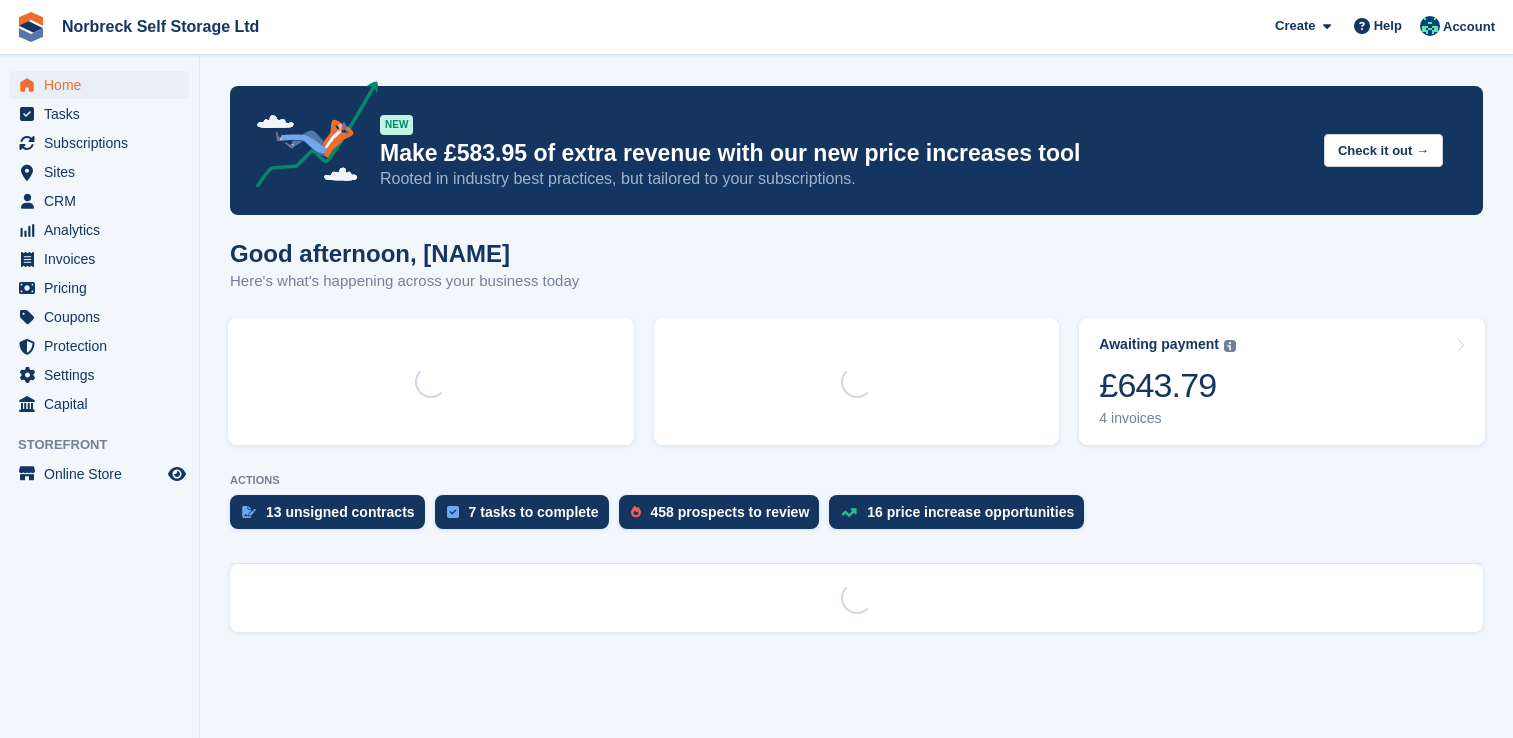 scroll, scrollTop: 0, scrollLeft: 0, axis: both 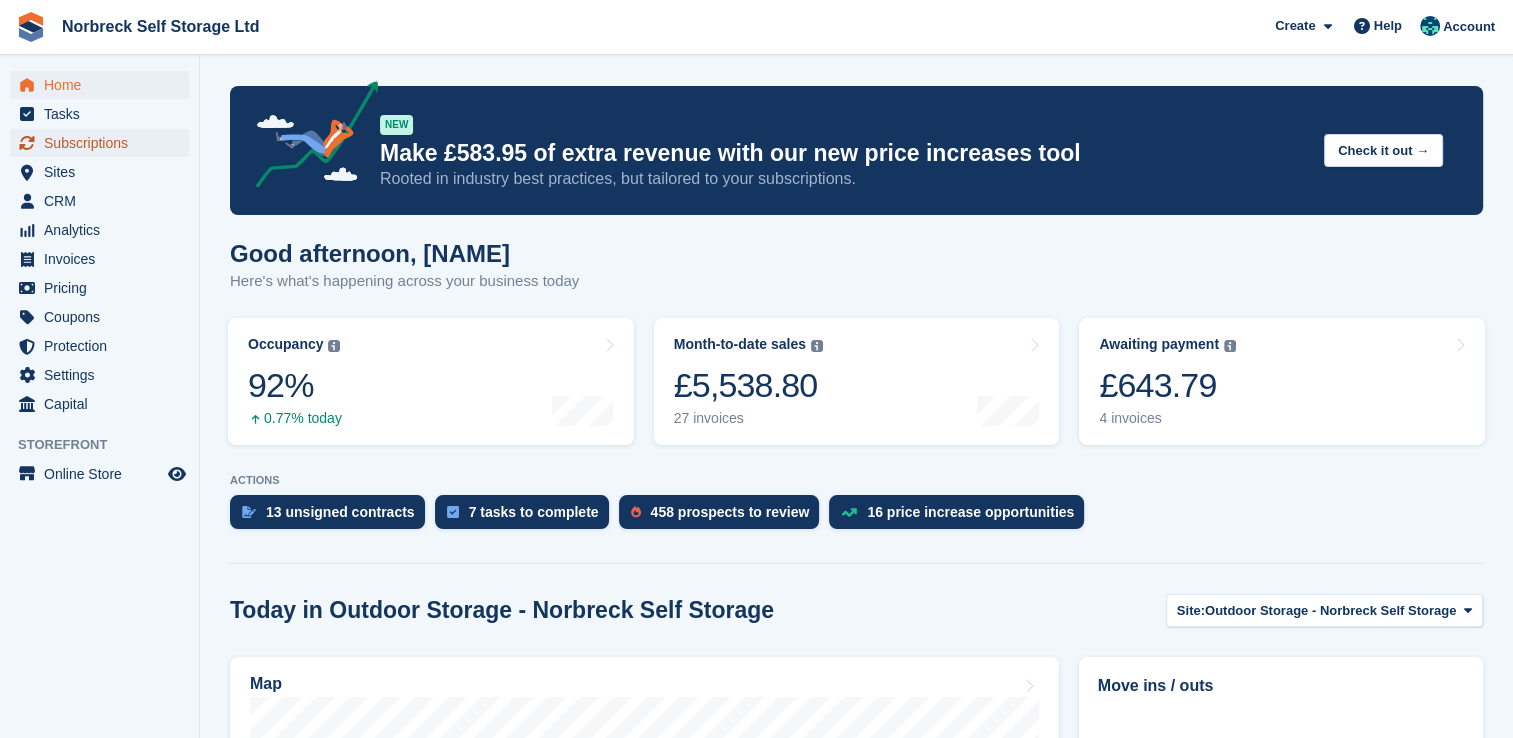 click on "Subscriptions" at bounding box center (104, 143) 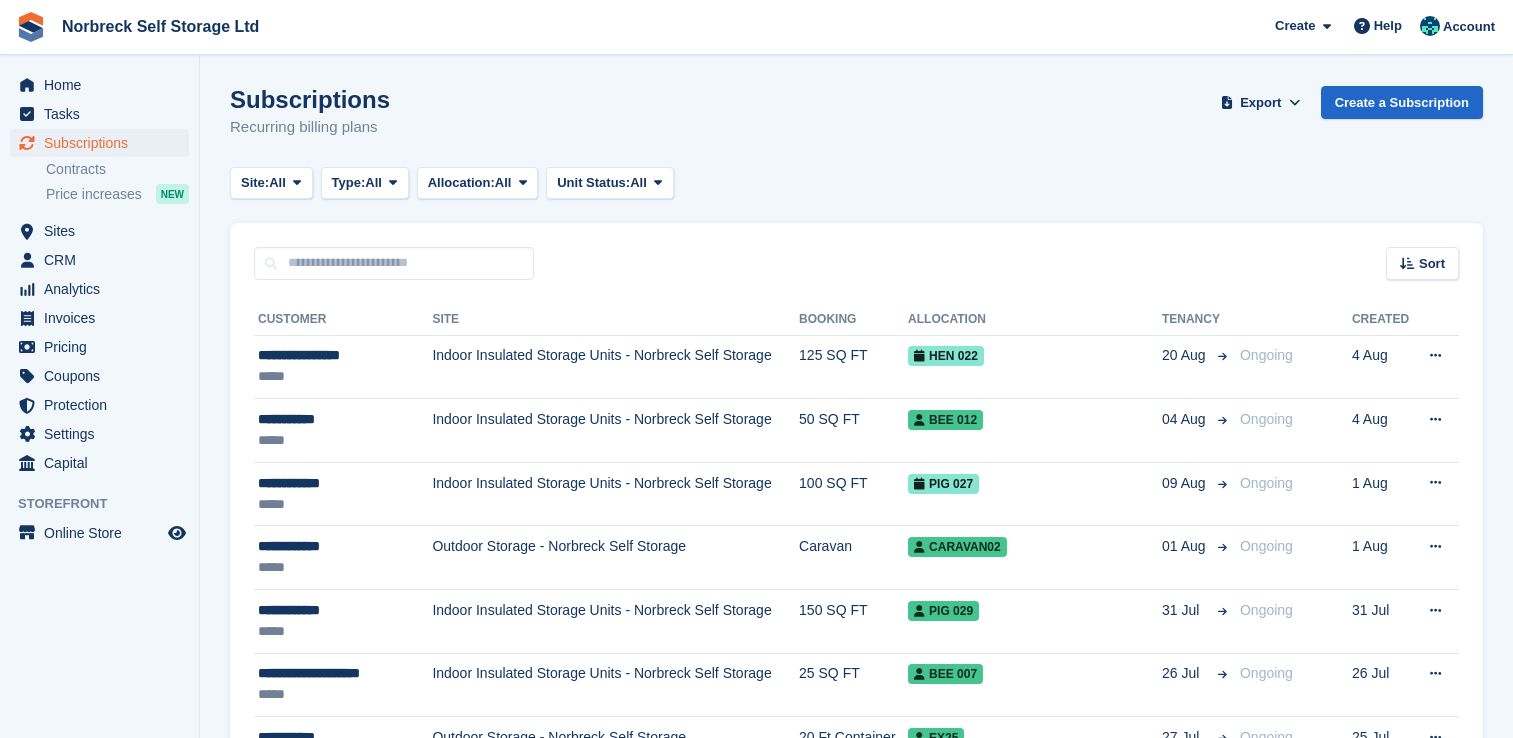 scroll, scrollTop: 0, scrollLeft: 0, axis: both 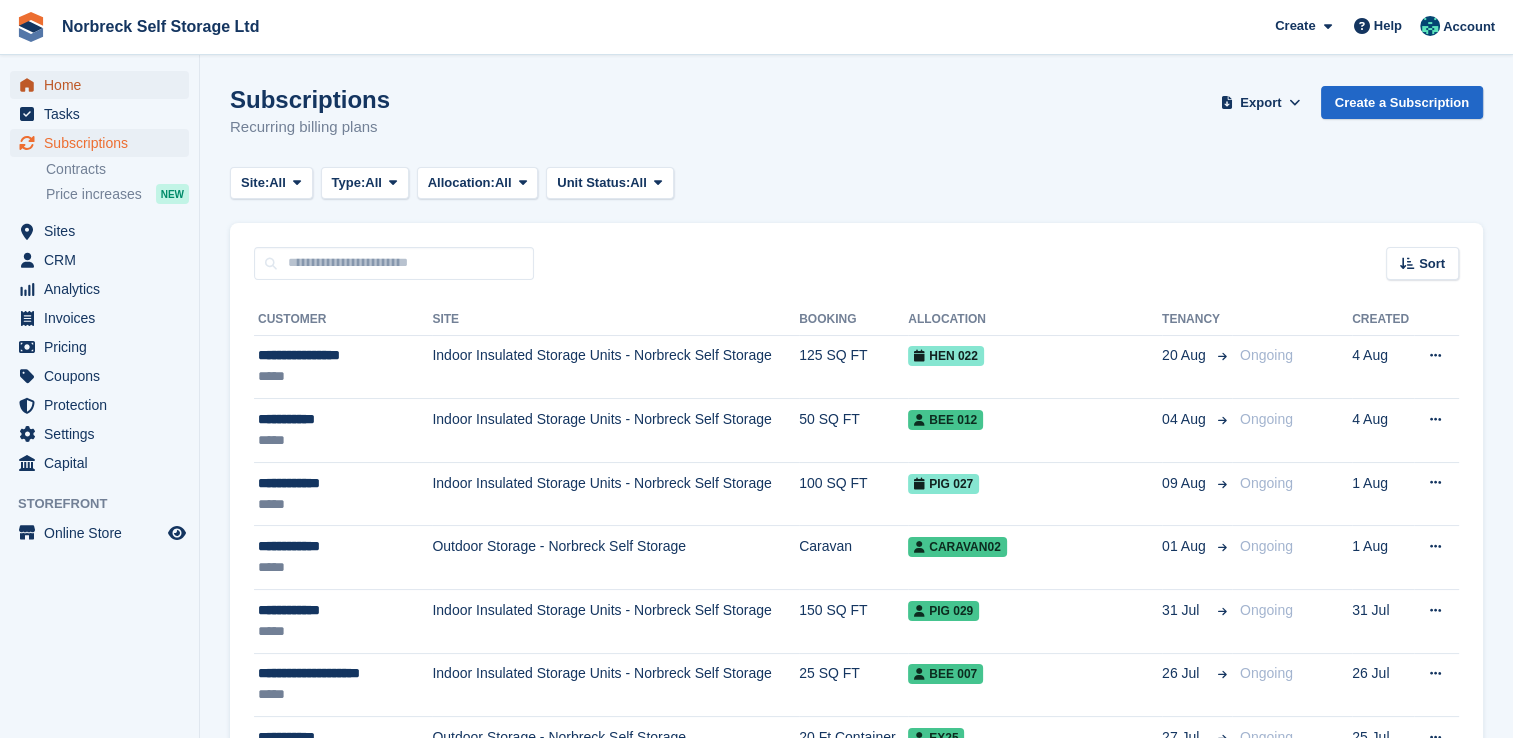 click on "Home" at bounding box center (104, 85) 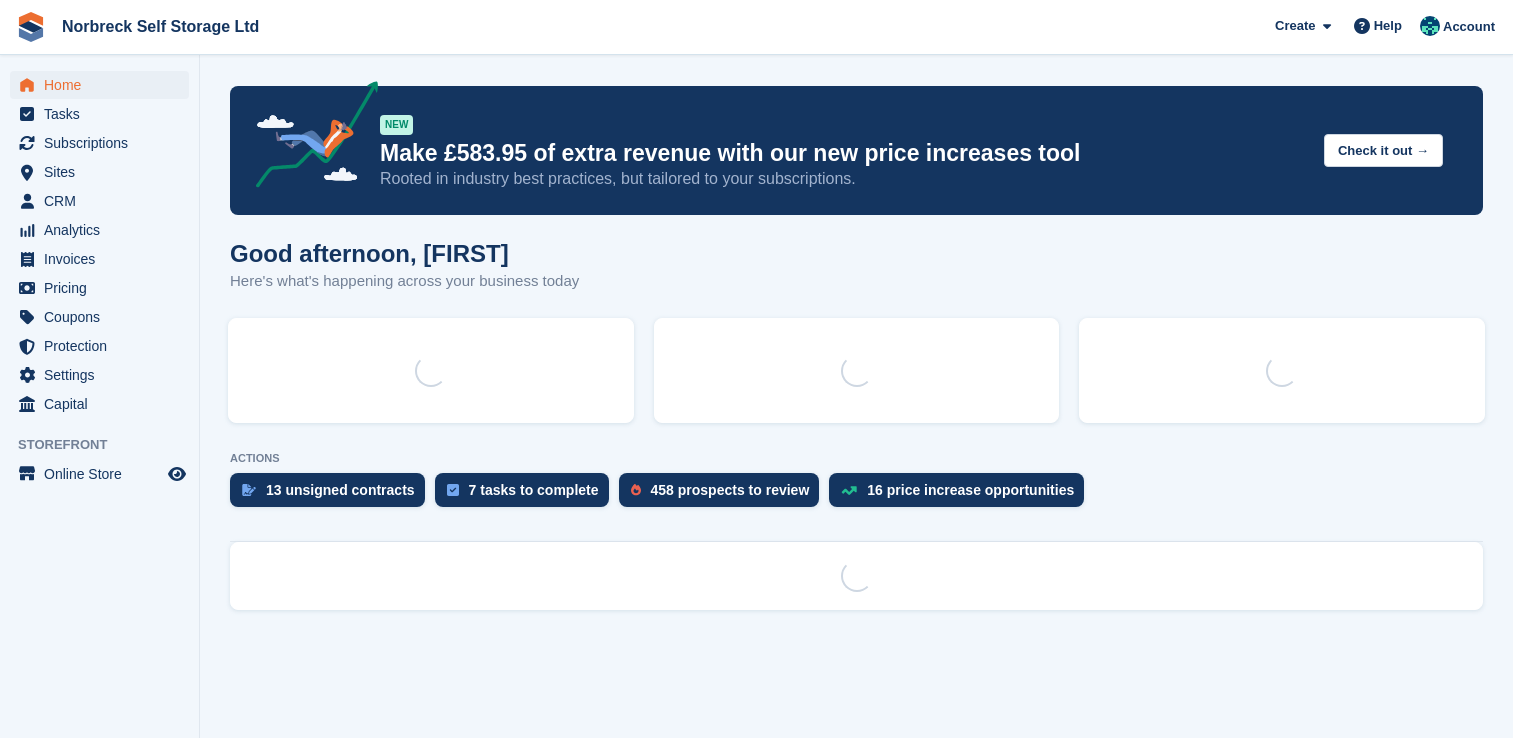 scroll, scrollTop: 0, scrollLeft: 0, axis: both 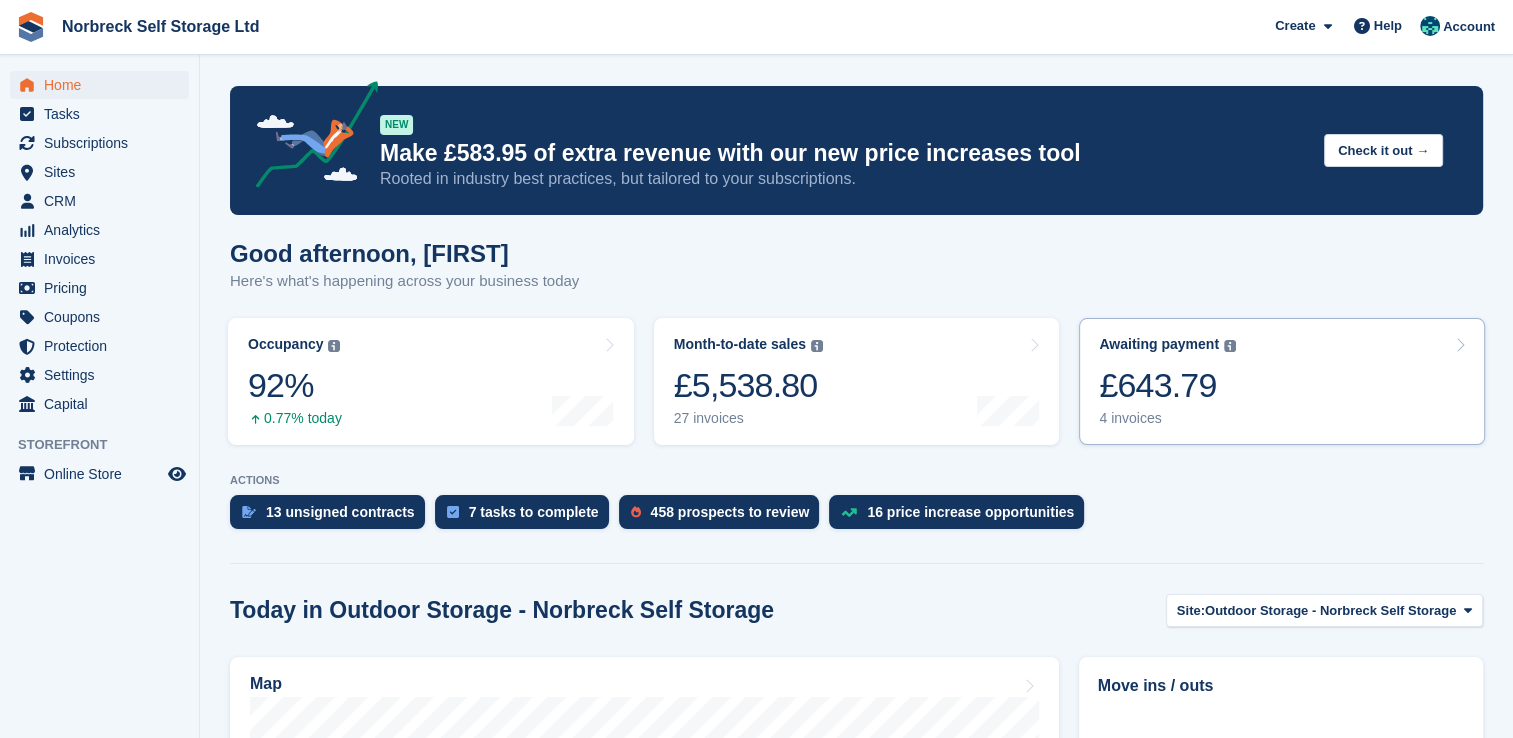 click on "4 invoices" at bounding box center (1167, 418) 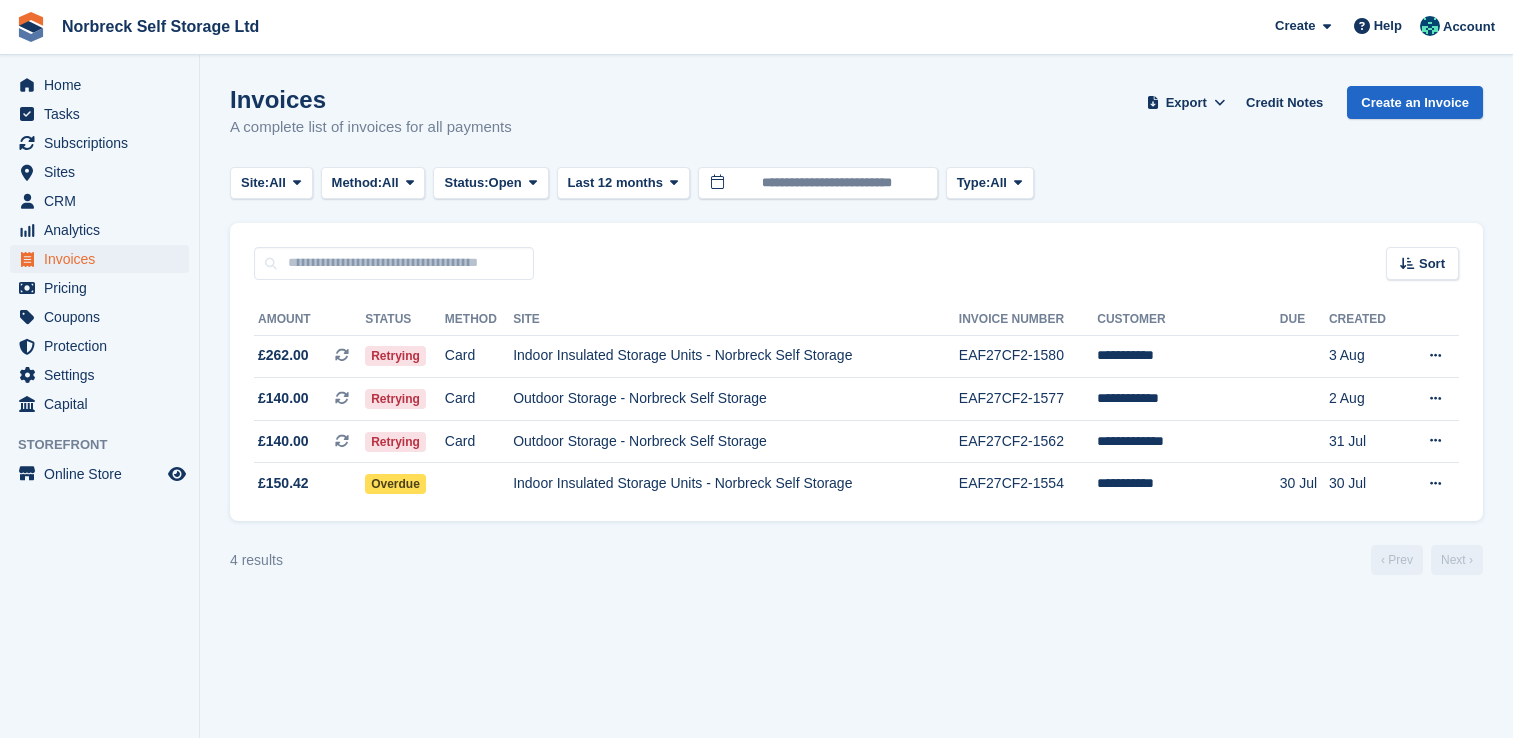 scroll, scrollTop: 0, scrollLeft: 0, axis: both 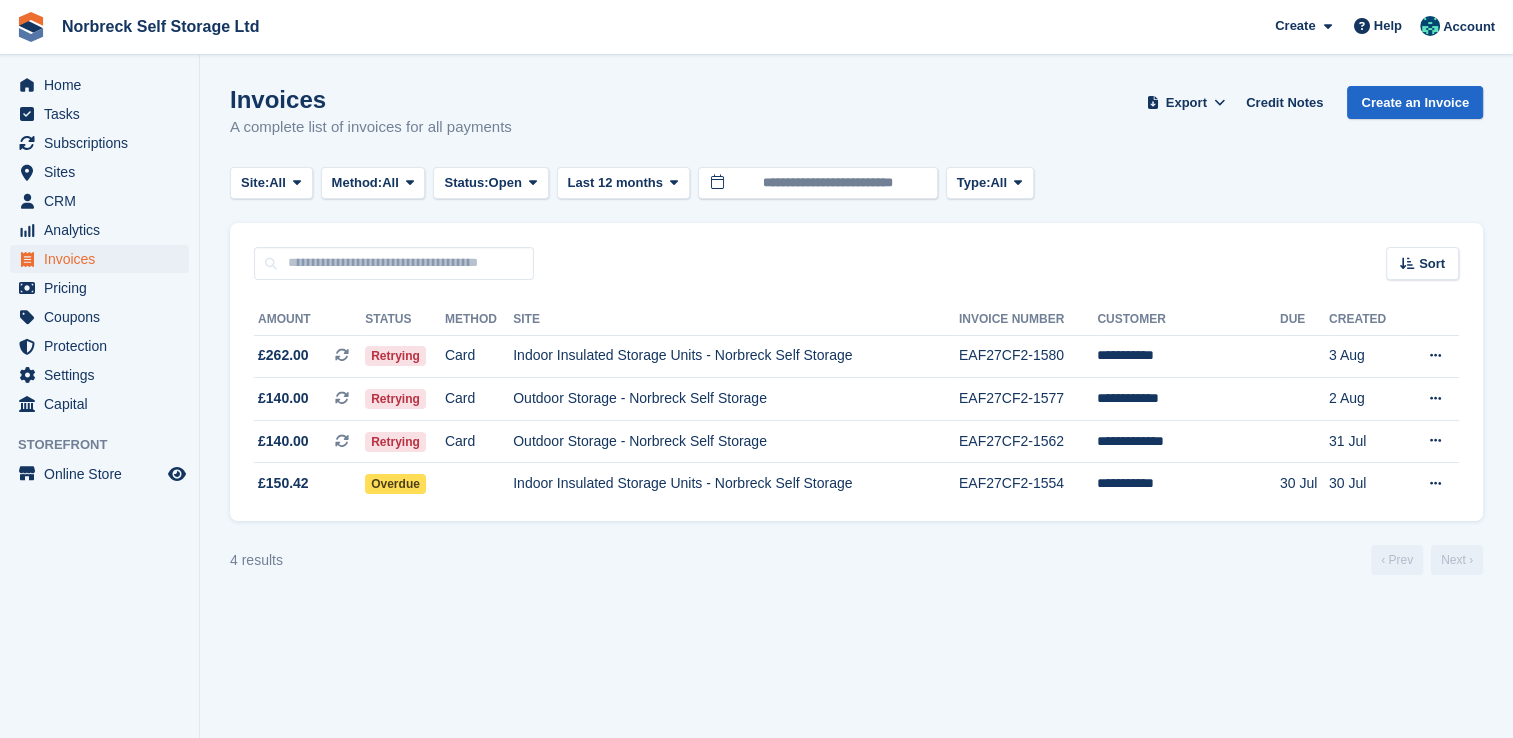 click on "Invoices
A complete list of invoices for all payments
Export
Export Invoices
Export a CSV of all Invoices which match the current filters.
Please allow time for large exports.
Export Formatted for Sage 50
Export Formatted for Xero
Start Export
Credit Notes
Create an Invoice
Site:
All
All
Outdoor Storage - Norbreck Self Storage
Indoor Insulated Storage Units - Norbreck Self Storage
Method:
All" at bounding box center (856, 369) 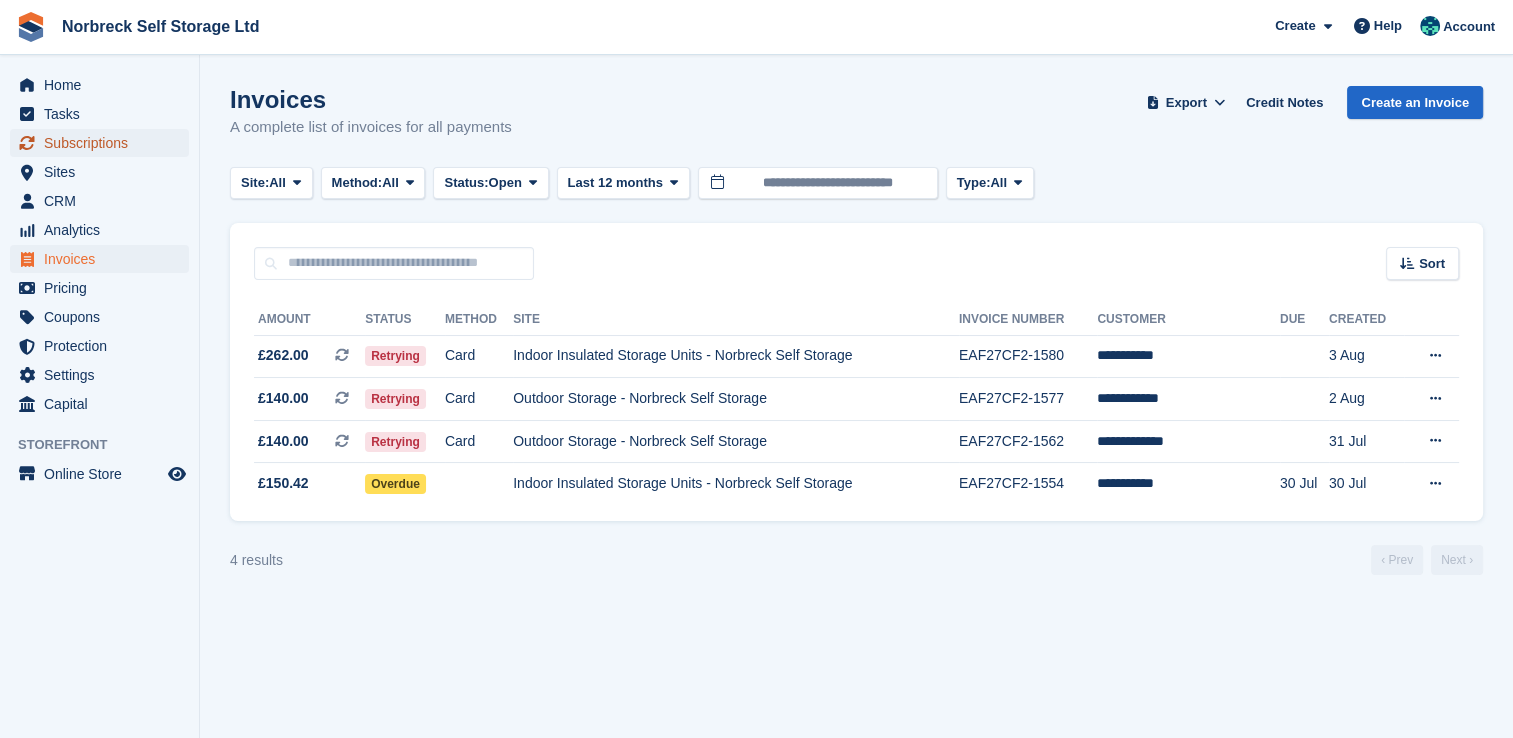 drag, startPoint x: 112, startPoint y: 137, endPoint x: 250, endPoint y: 244, distance: 174.62245 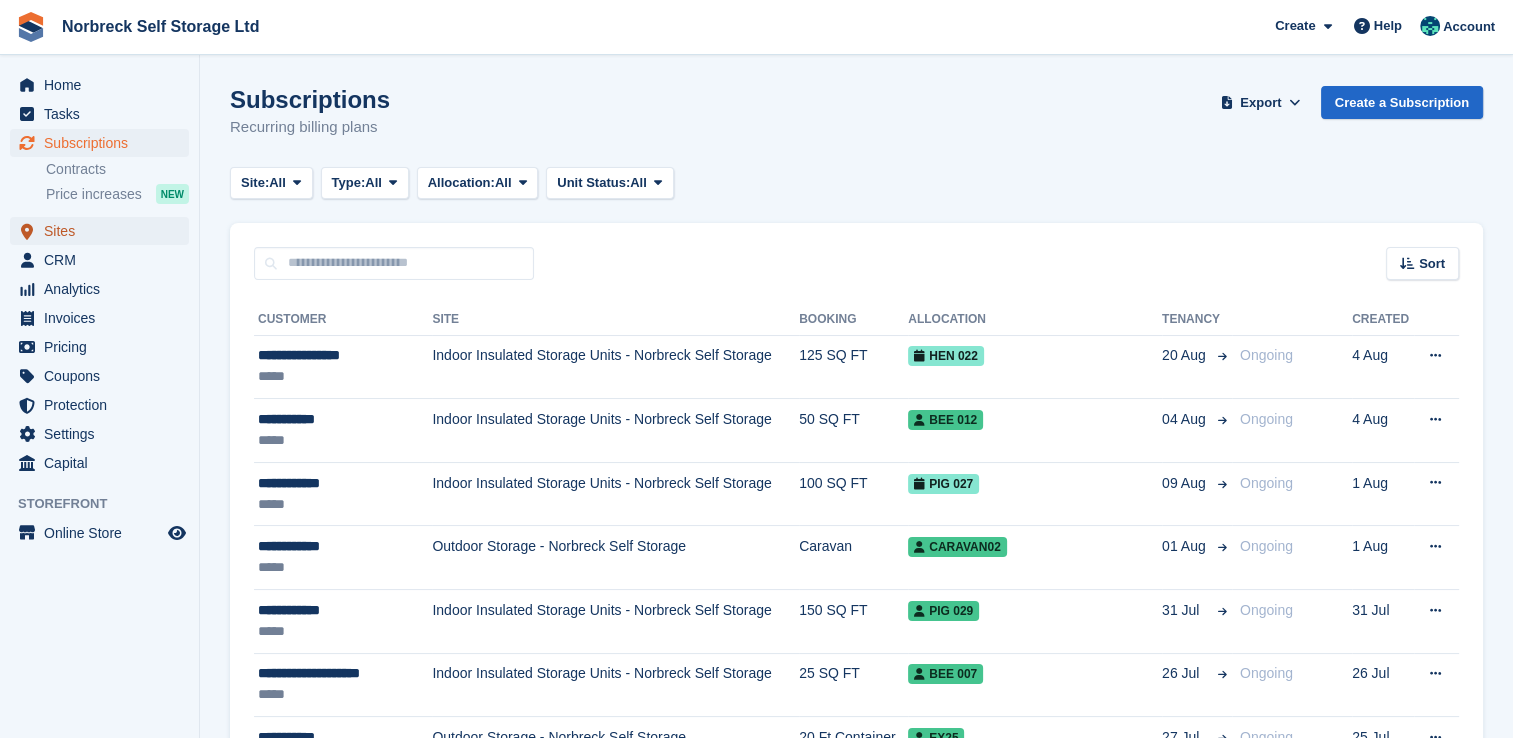 click on "Sites" at bounding box center [104, 231] 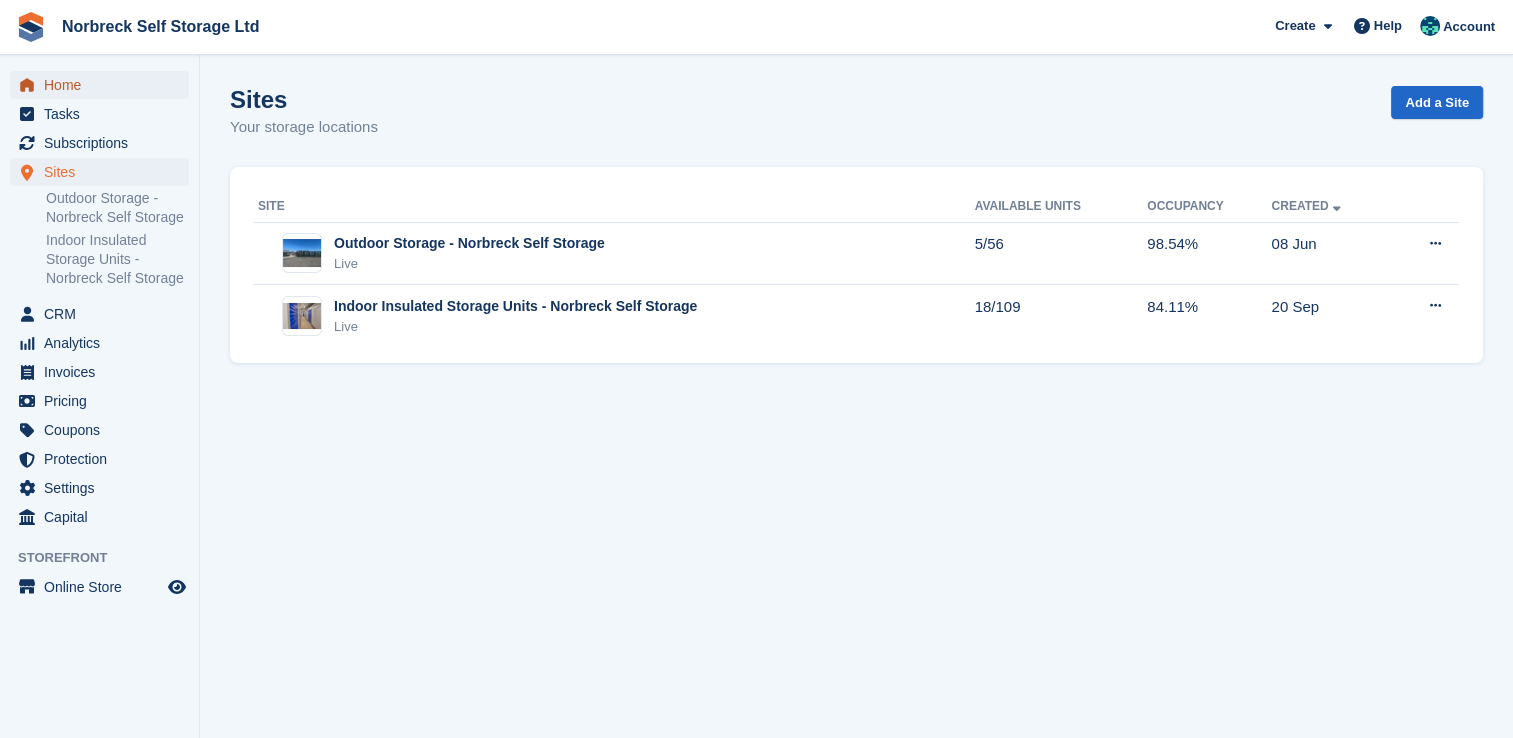 click on "Home" at bounding box center (104, 85) 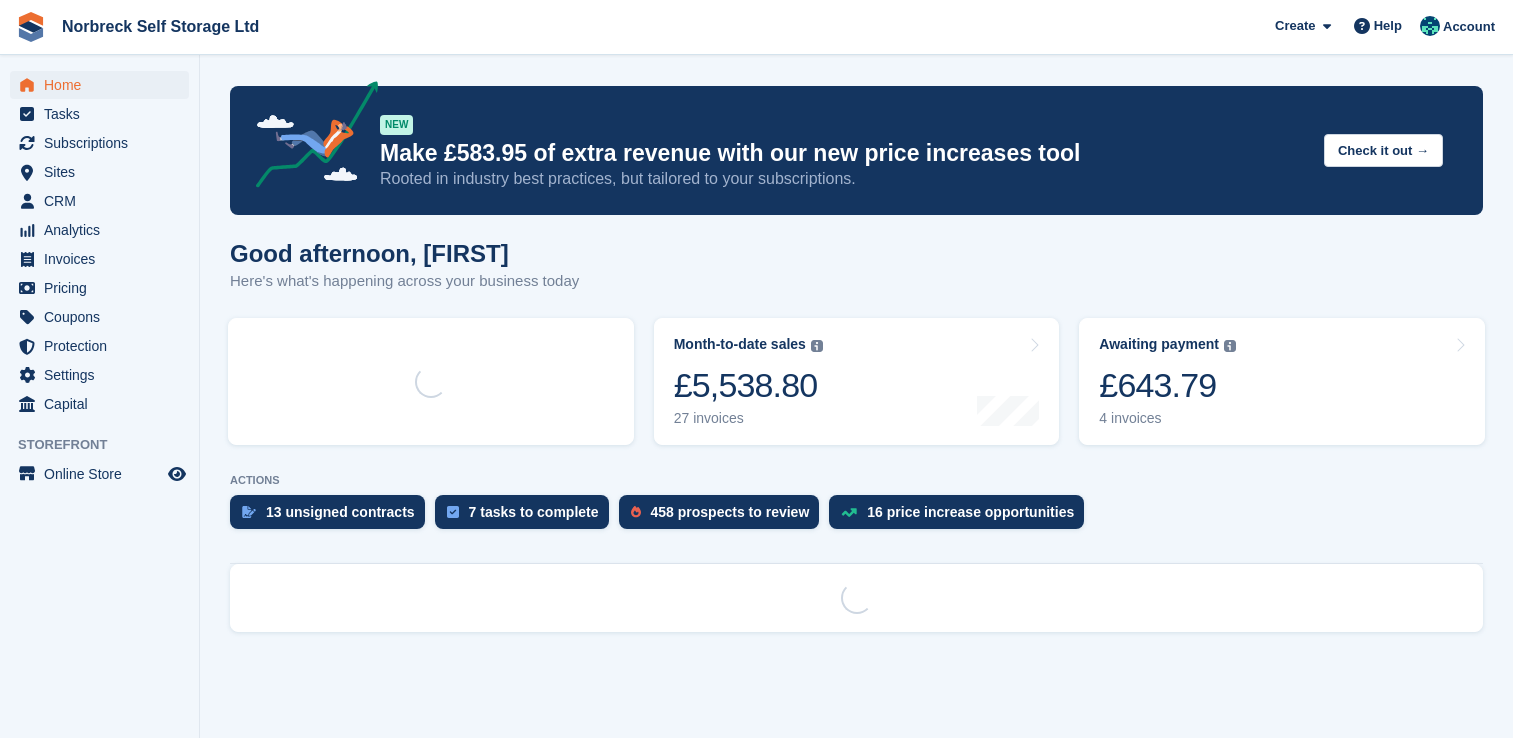 scroll, scrollTop: 0, scrollLeft: 0, axis: both 